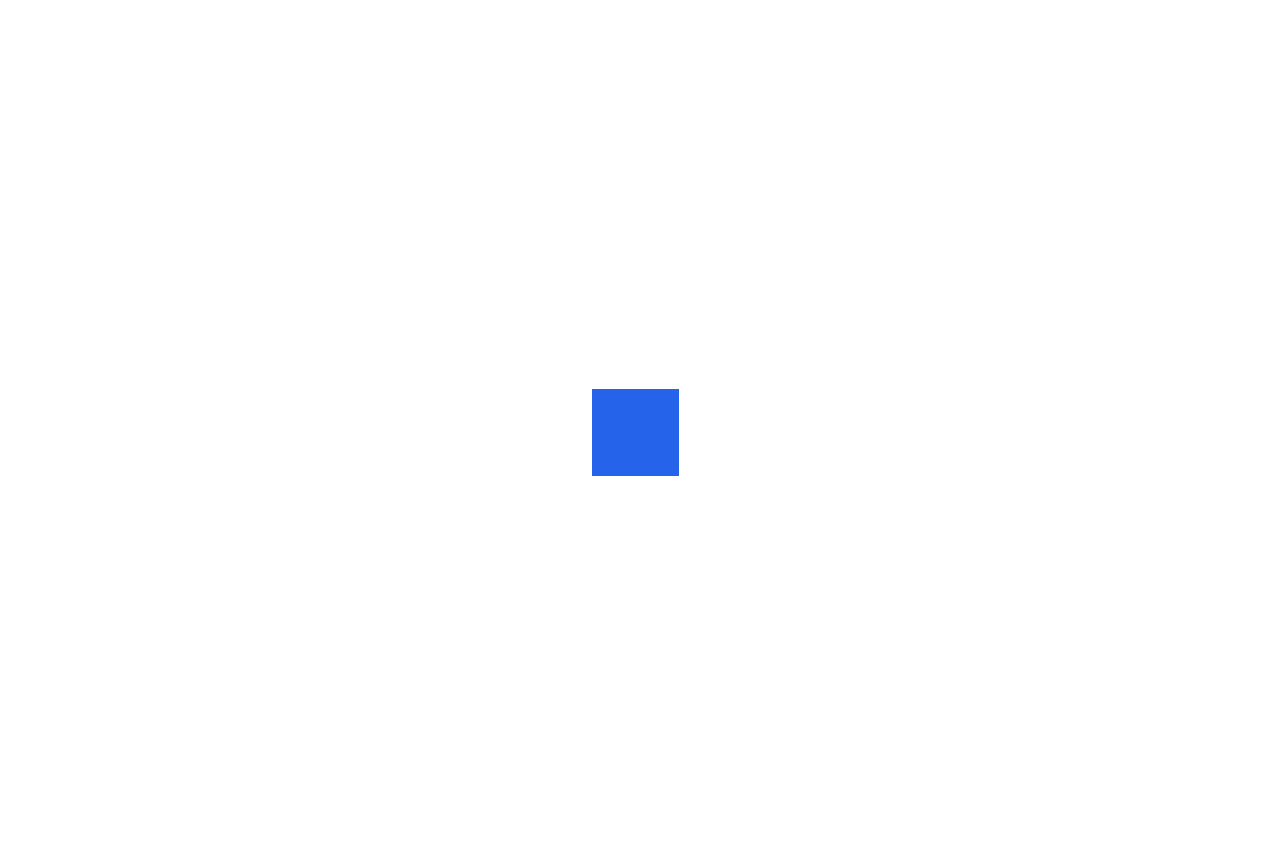 scroll, scrollTop: 0, scrollLeft: 0, axis: both 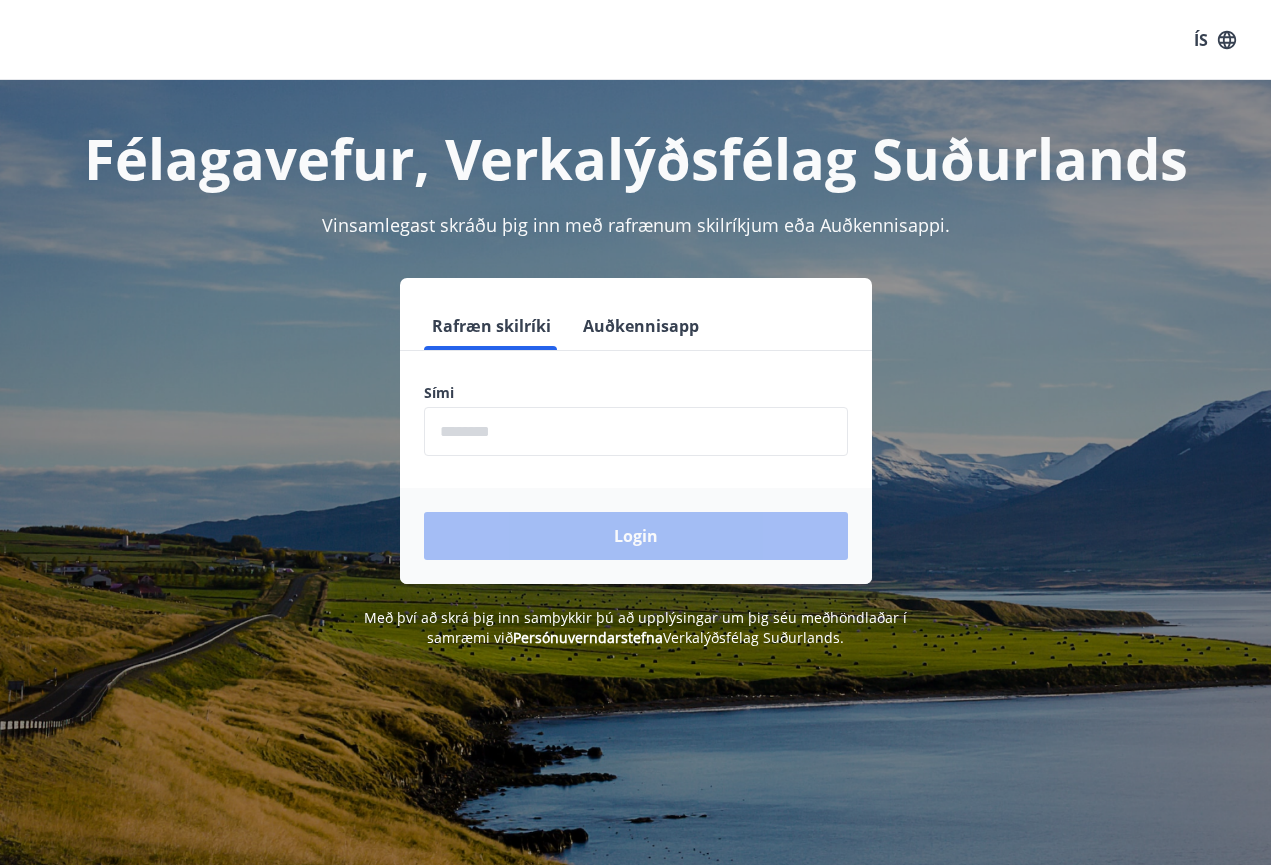 click on "Auðkennisapp" at bounding box center (641, 326) 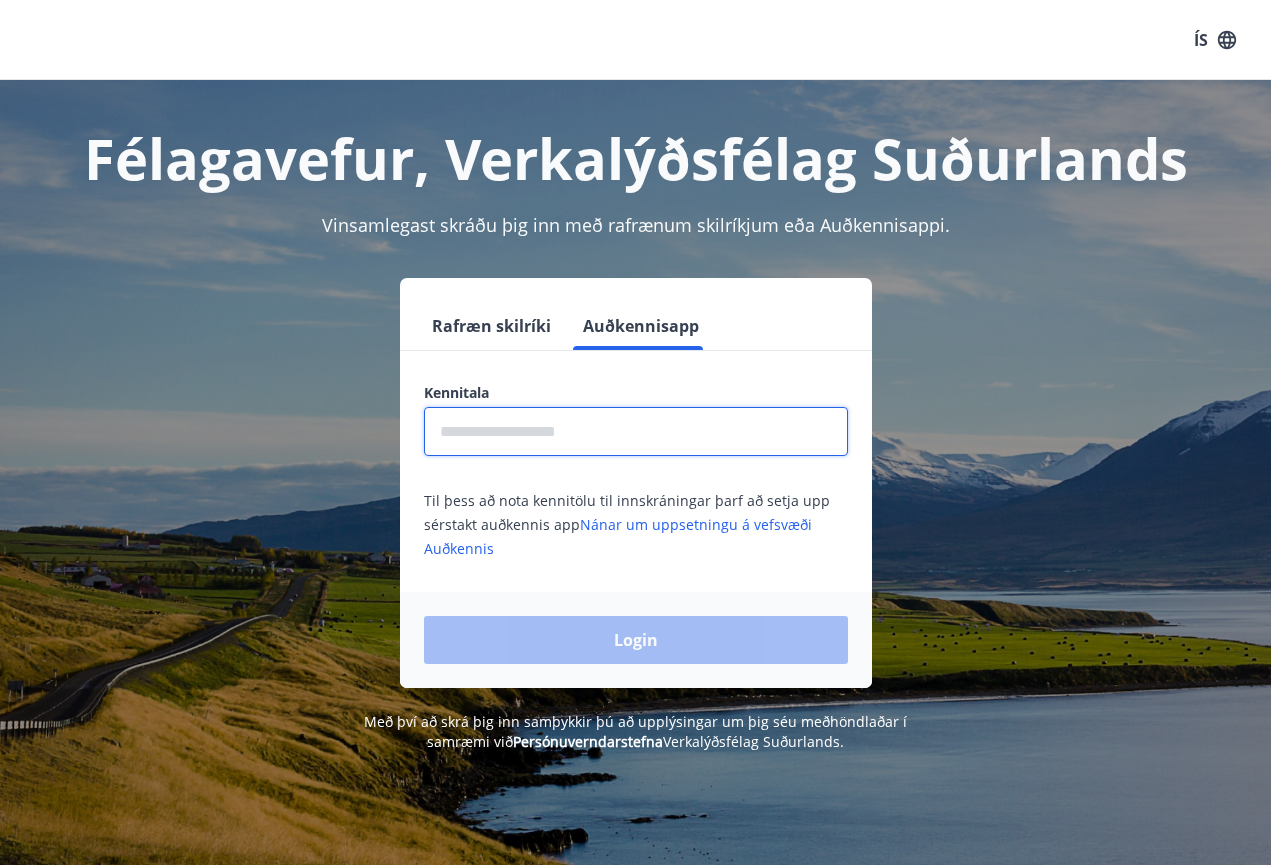click at bounding box center [636, 431] 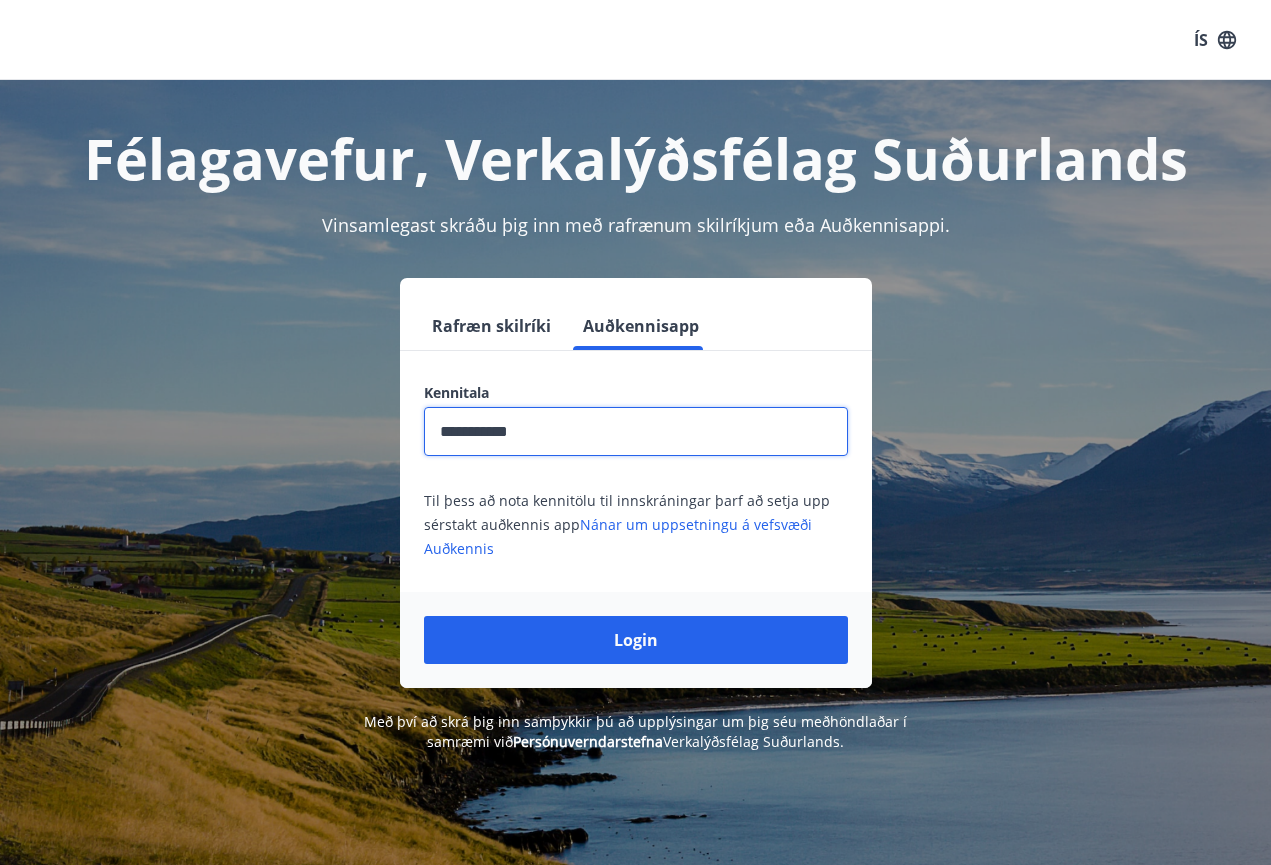 type on "**********" 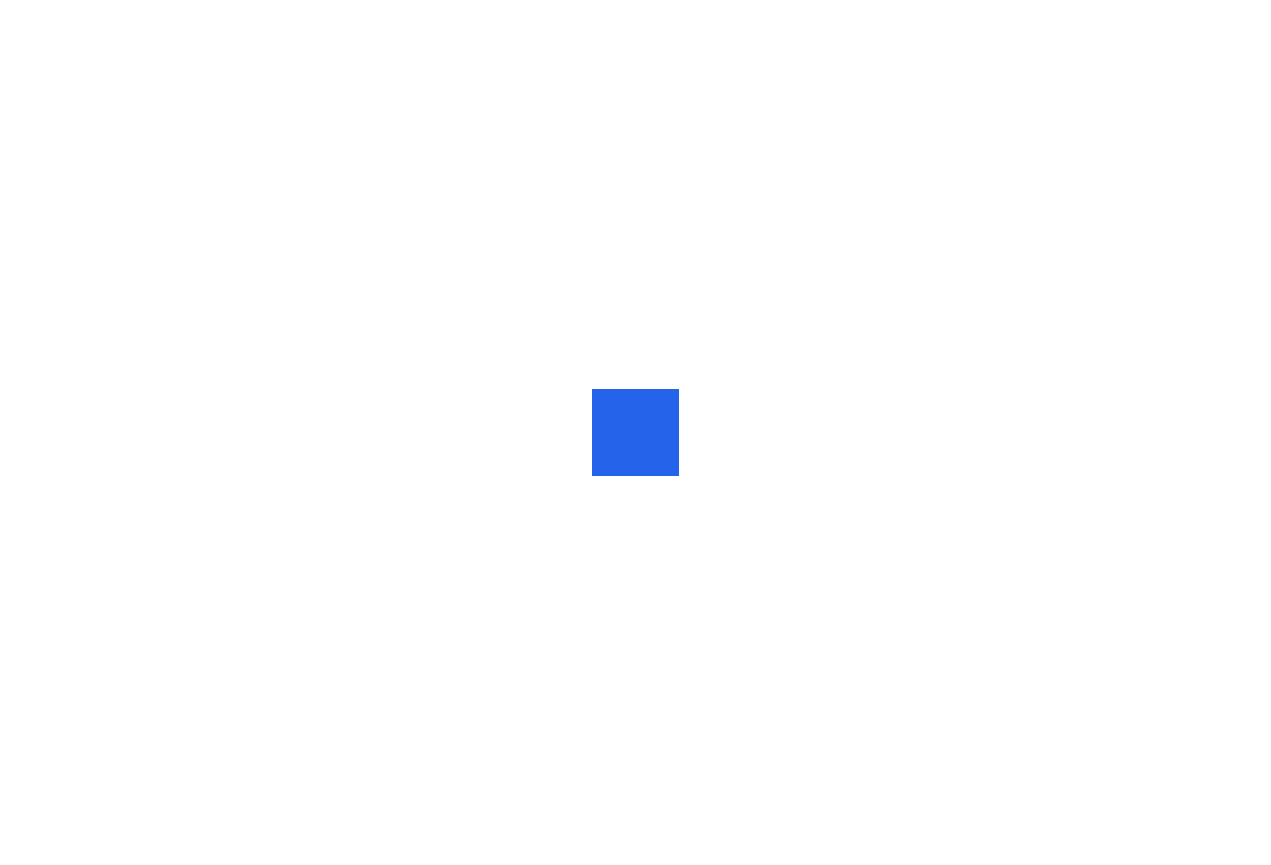 scroll, scrollTop: 0, scrollLeft: 0, axis: both 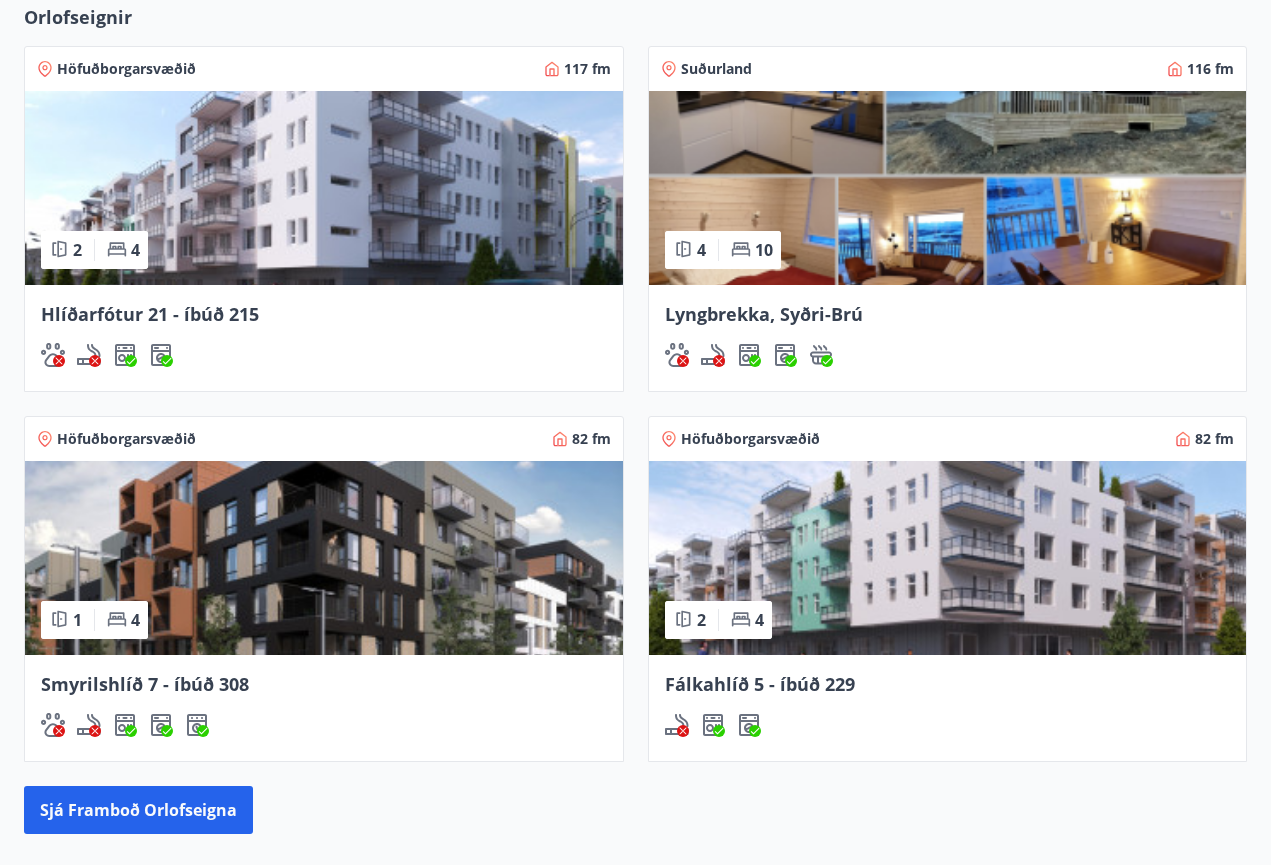 click at bounding box center [948, 188] 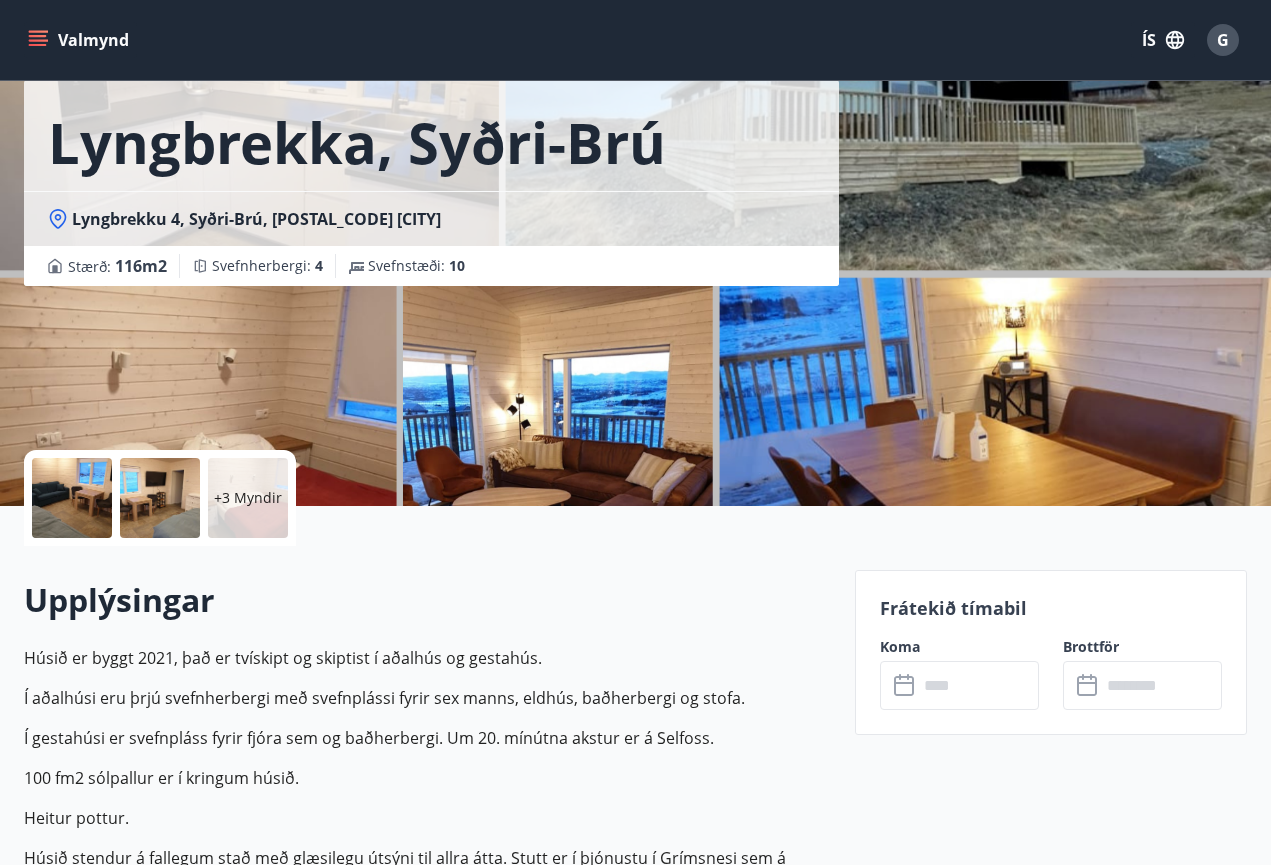 scroll, scrollTop: 96, scrollLeft: 0, axis: vertical 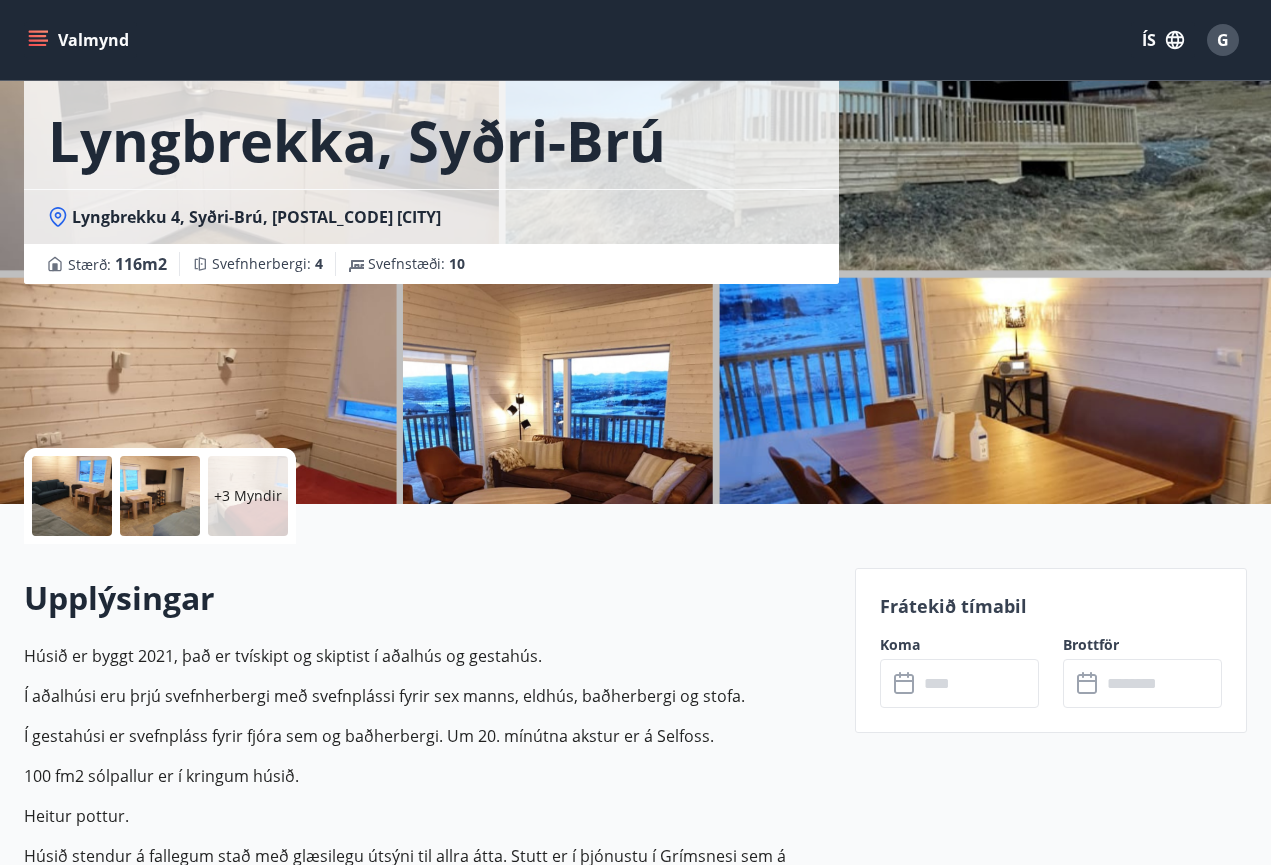 click at bounding box center (978, 683) 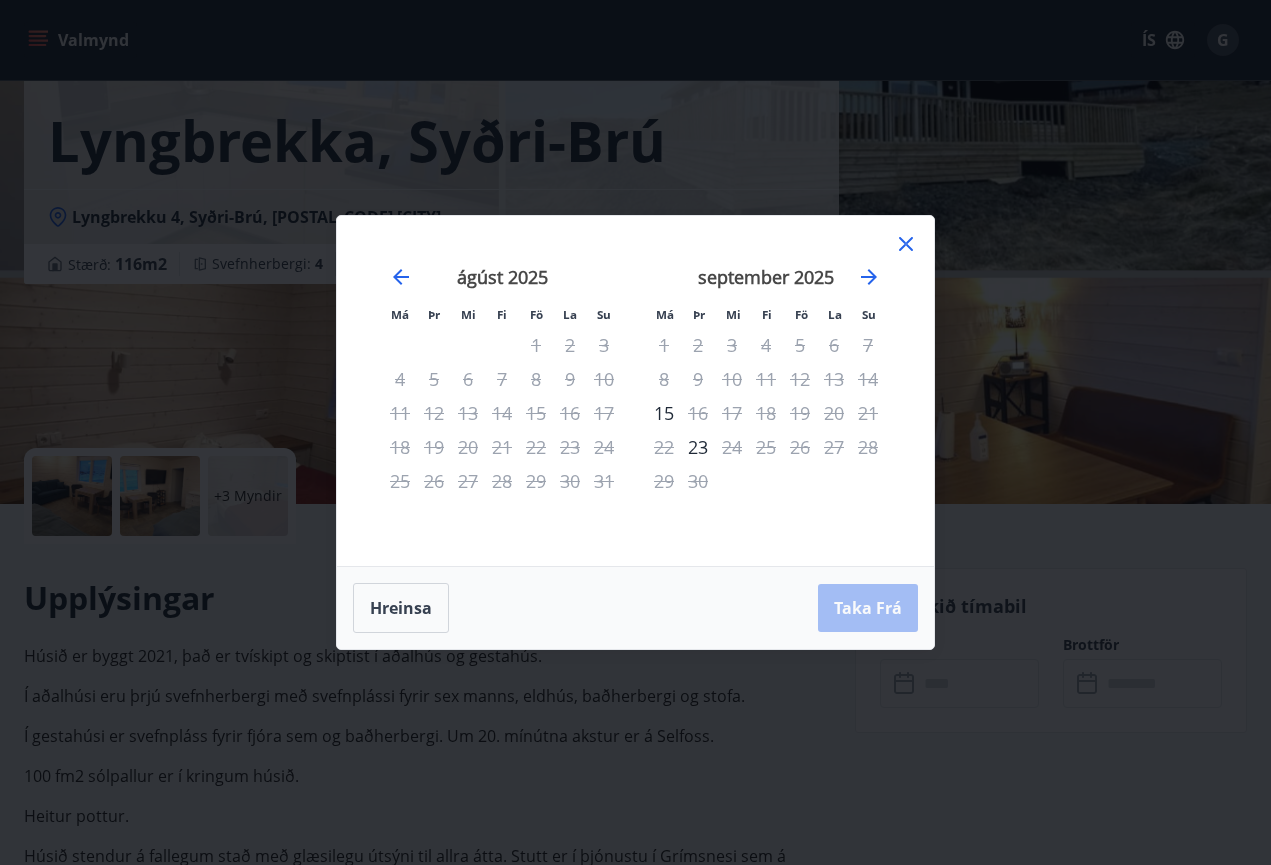 click 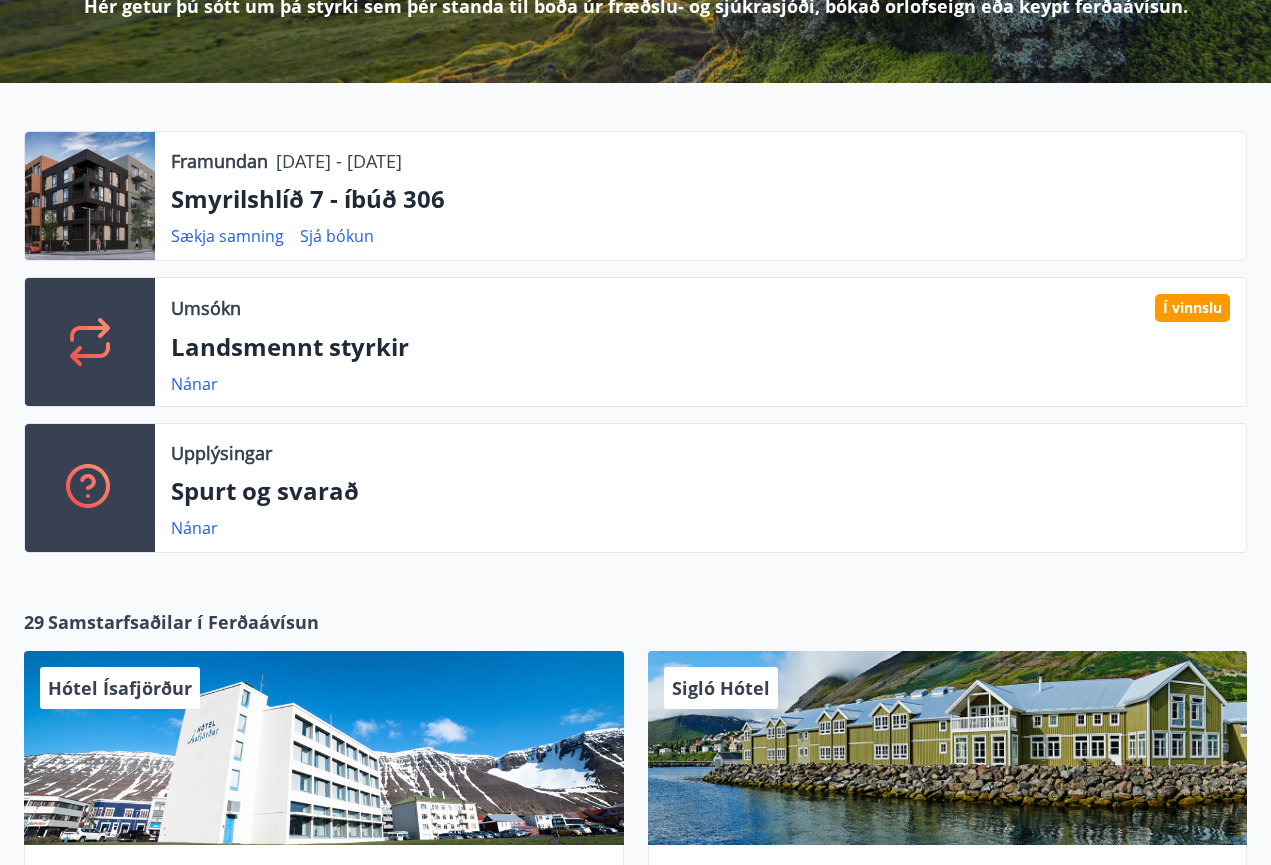 scroll, scrollTop: 396, scrollLeft: 0, axis: vertical 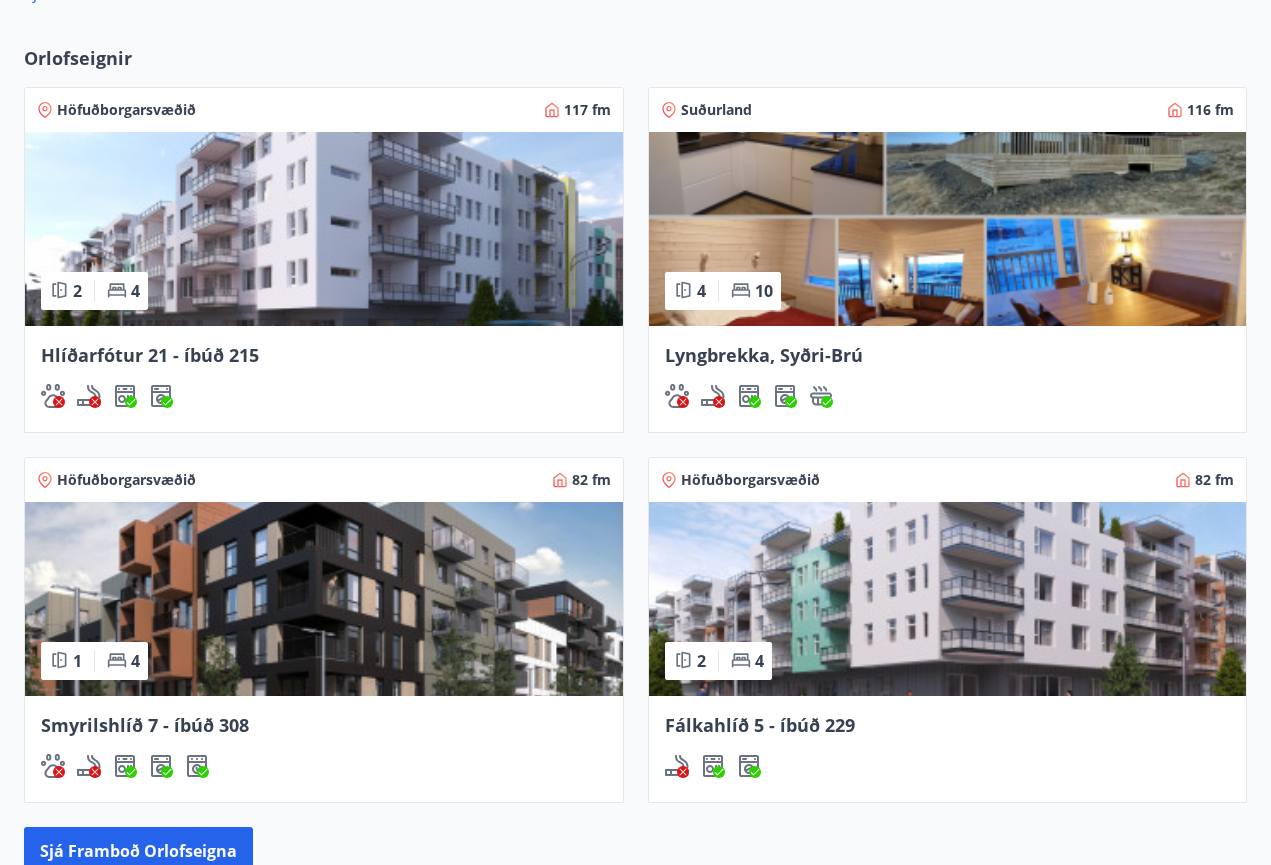 click at bounding box center [324, 229] 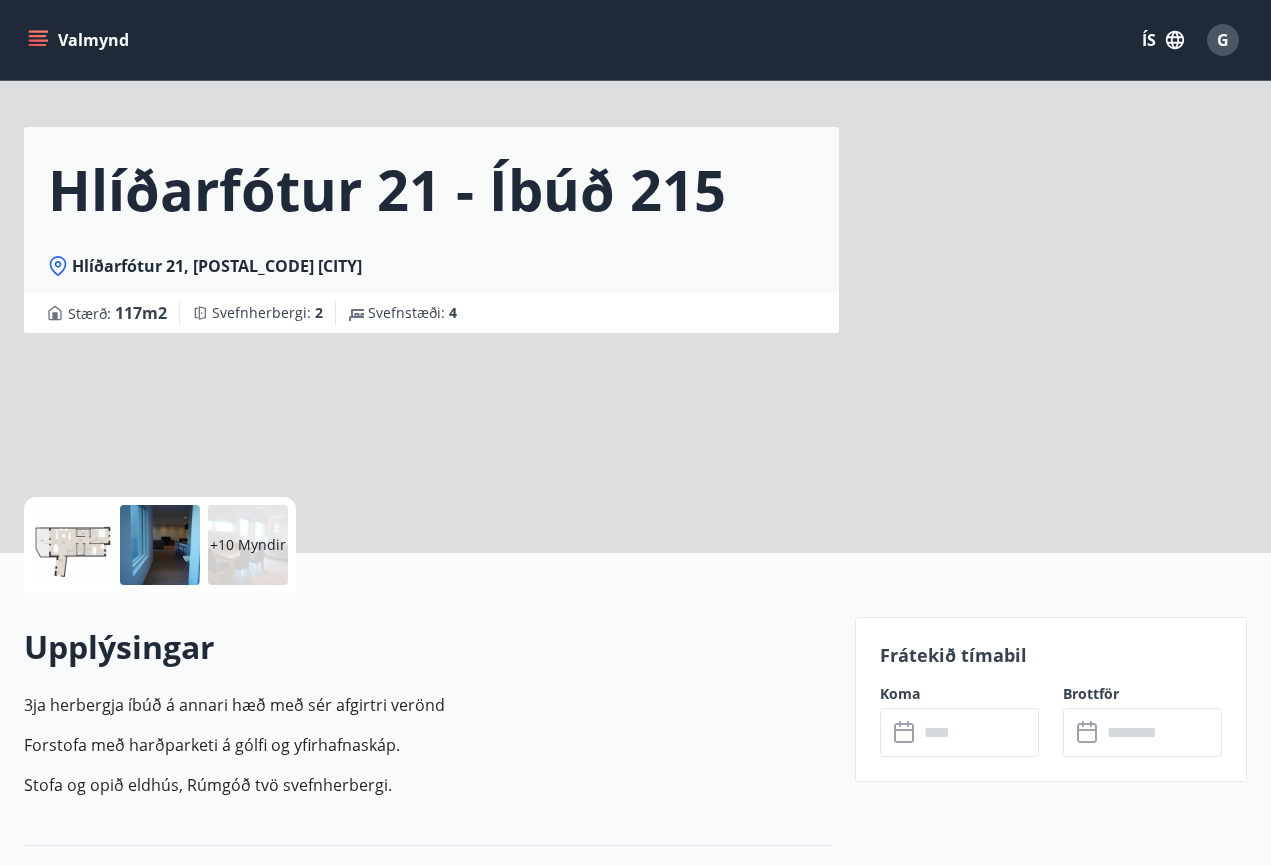 scroll, scrollTop: 0, scrollLeft: 0, axis: both 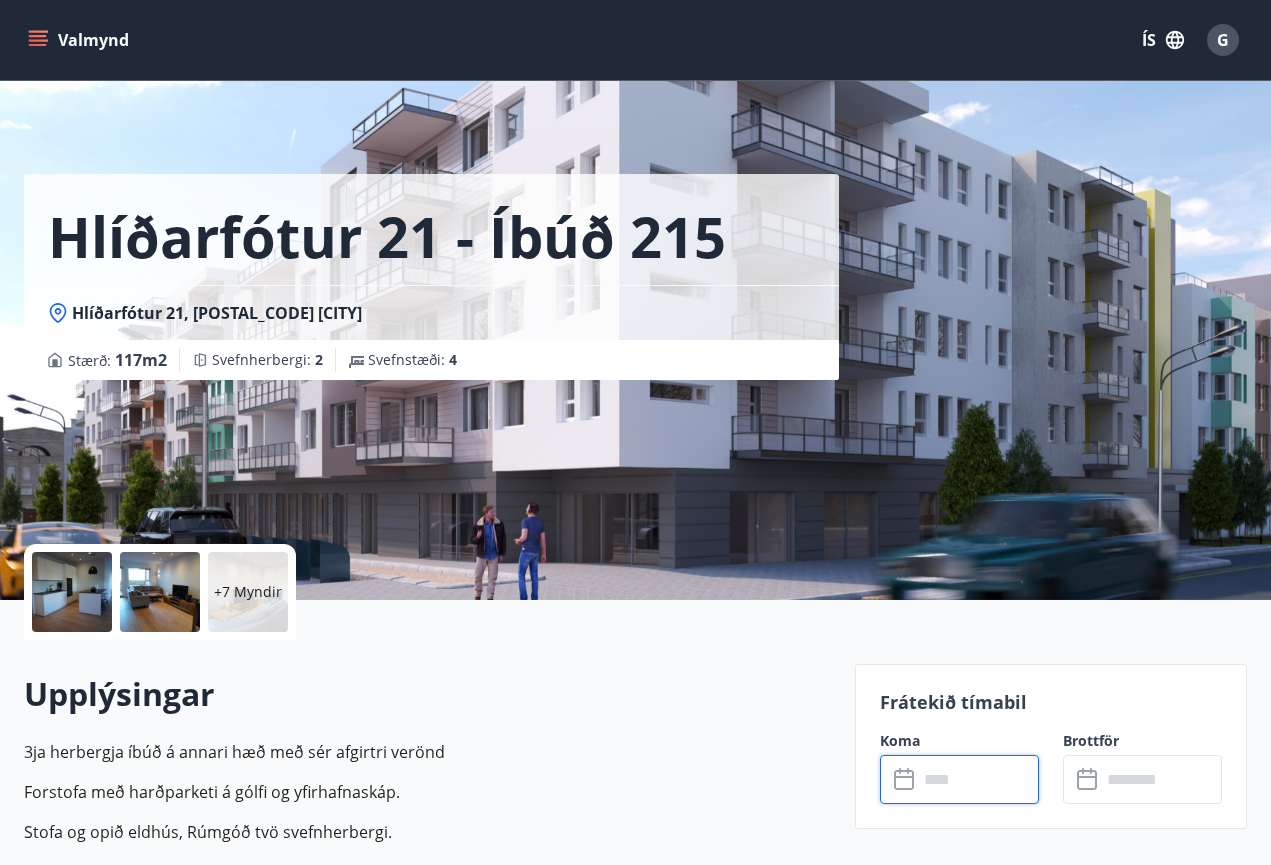 click at bounding box center [978, 779] 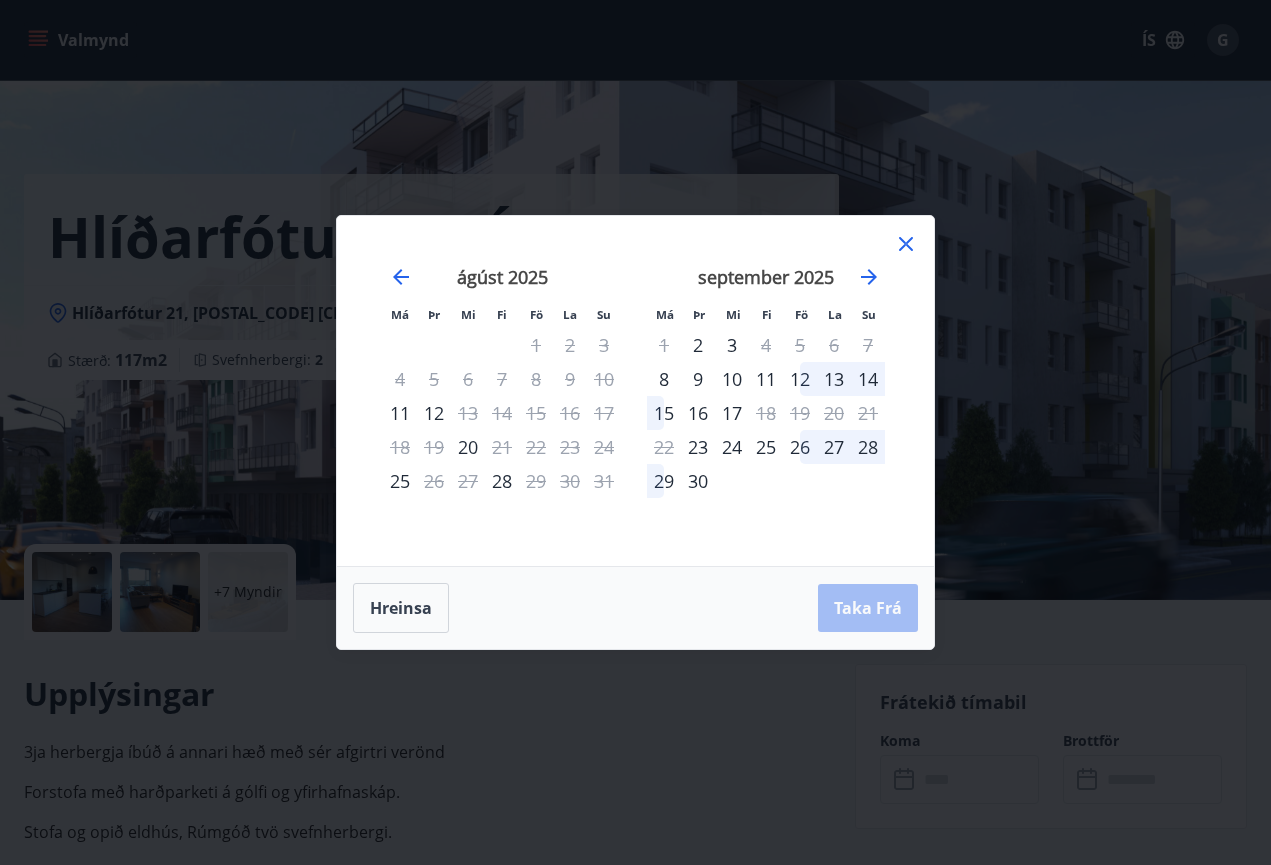 click 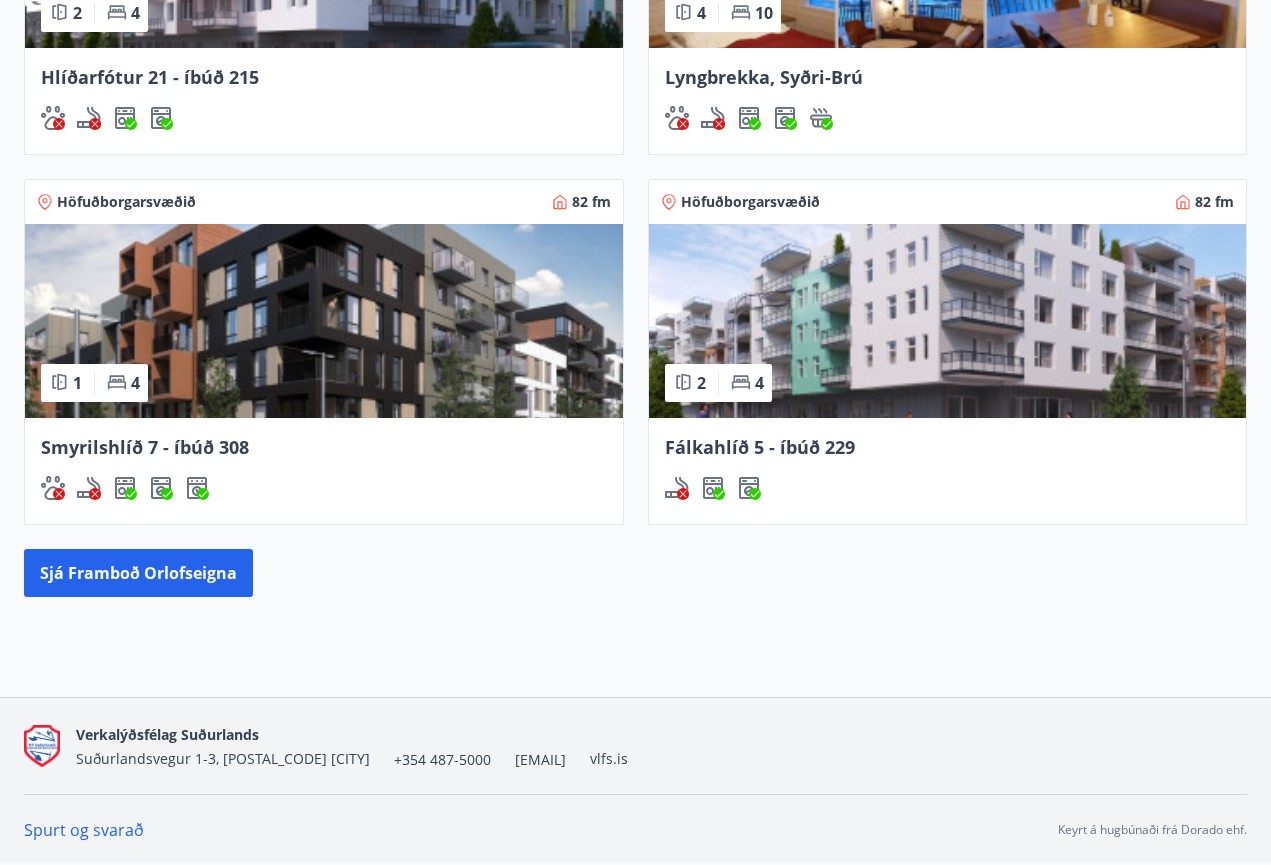 click at bounding box center [324, 321] 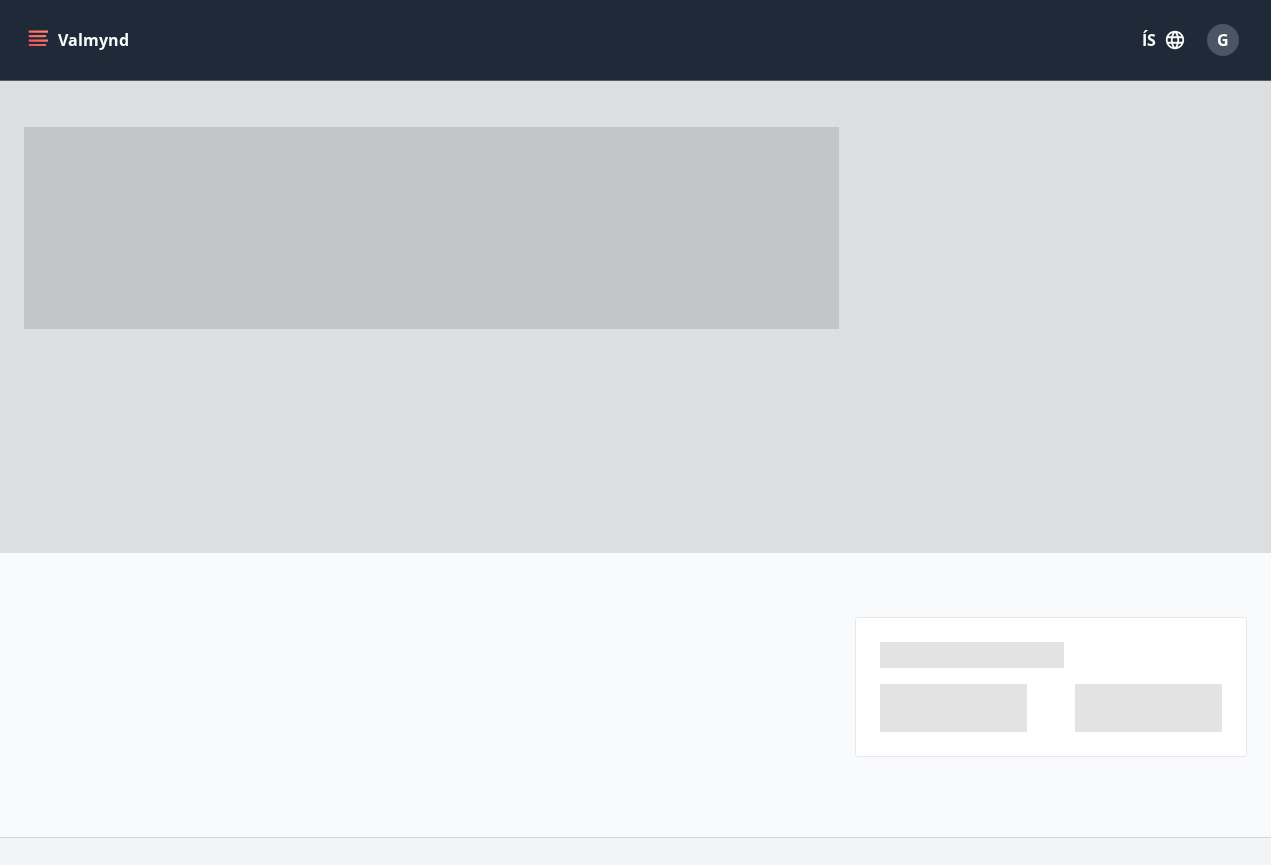 scroll, scrollTop: 0, scrollLeft: 0, axis: both 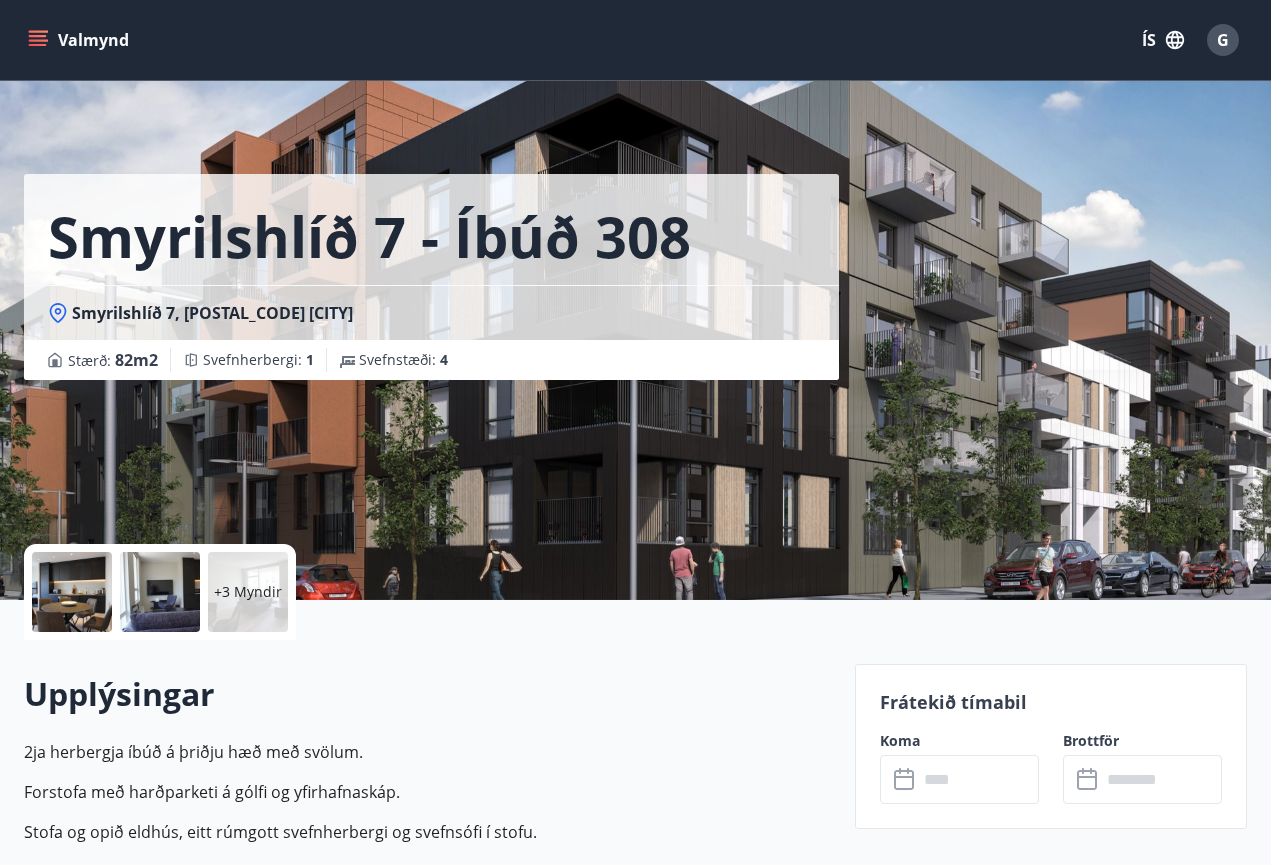 click at bounding box center (978, 779) 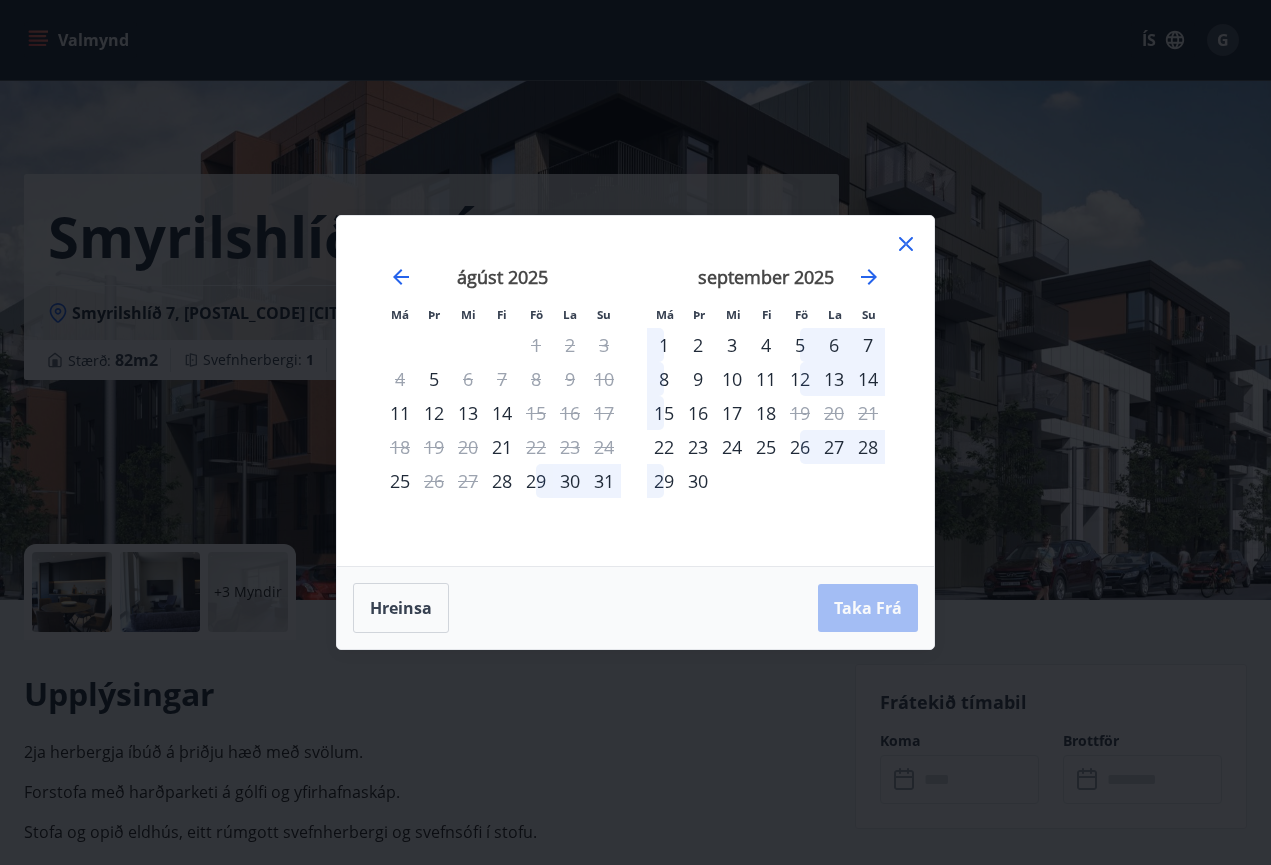 click 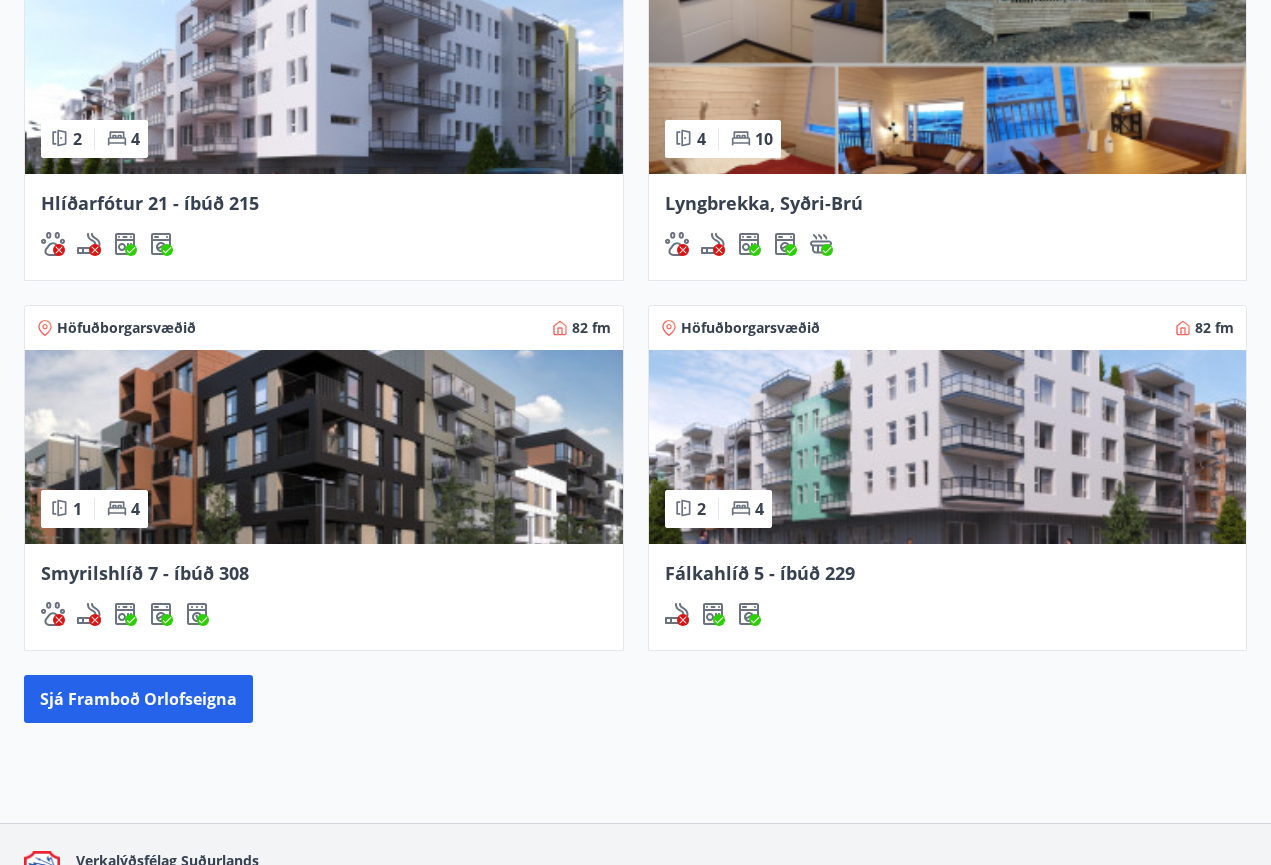 click at bounding box center (948, 447) 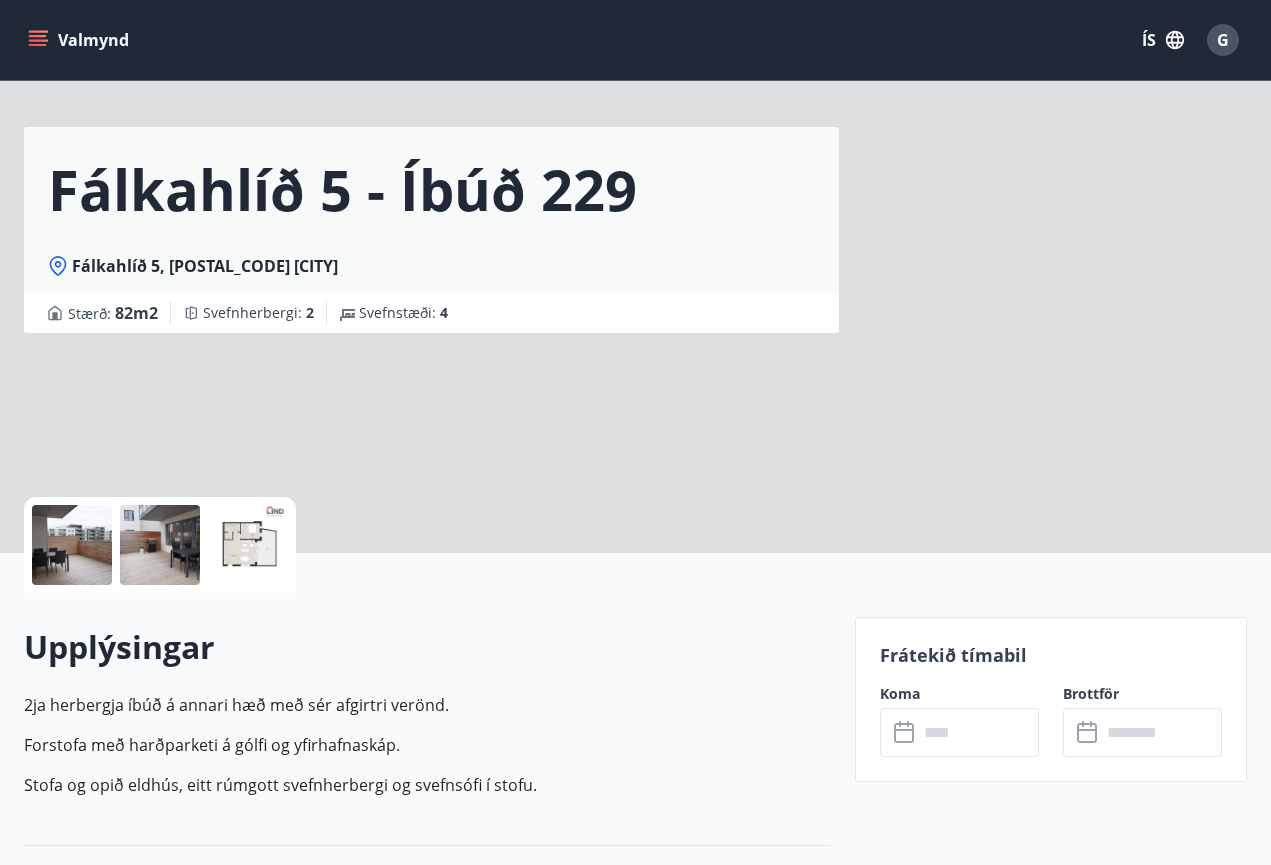 scroll, scrollTop: 0, scrollLeft: 0, axis: both 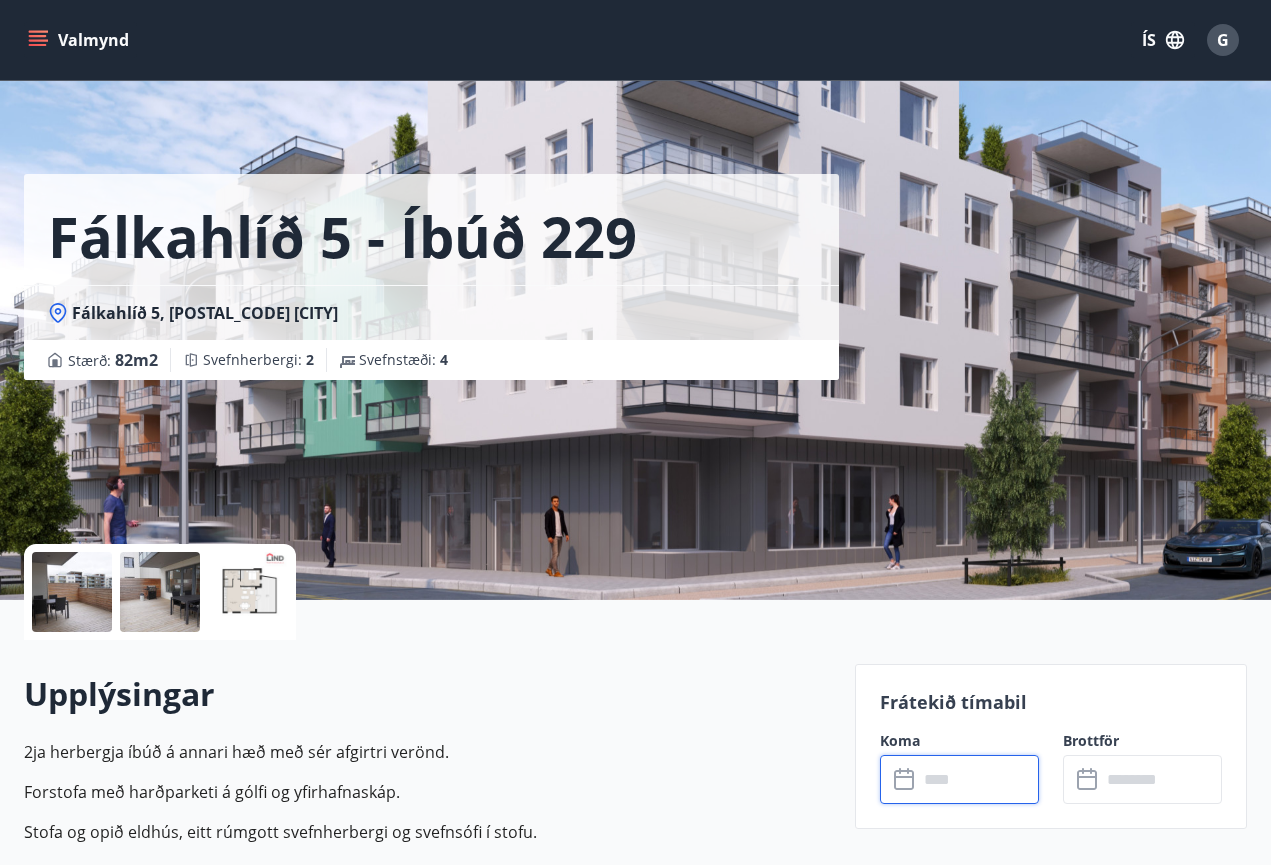 click at bounding box center [978, 779] 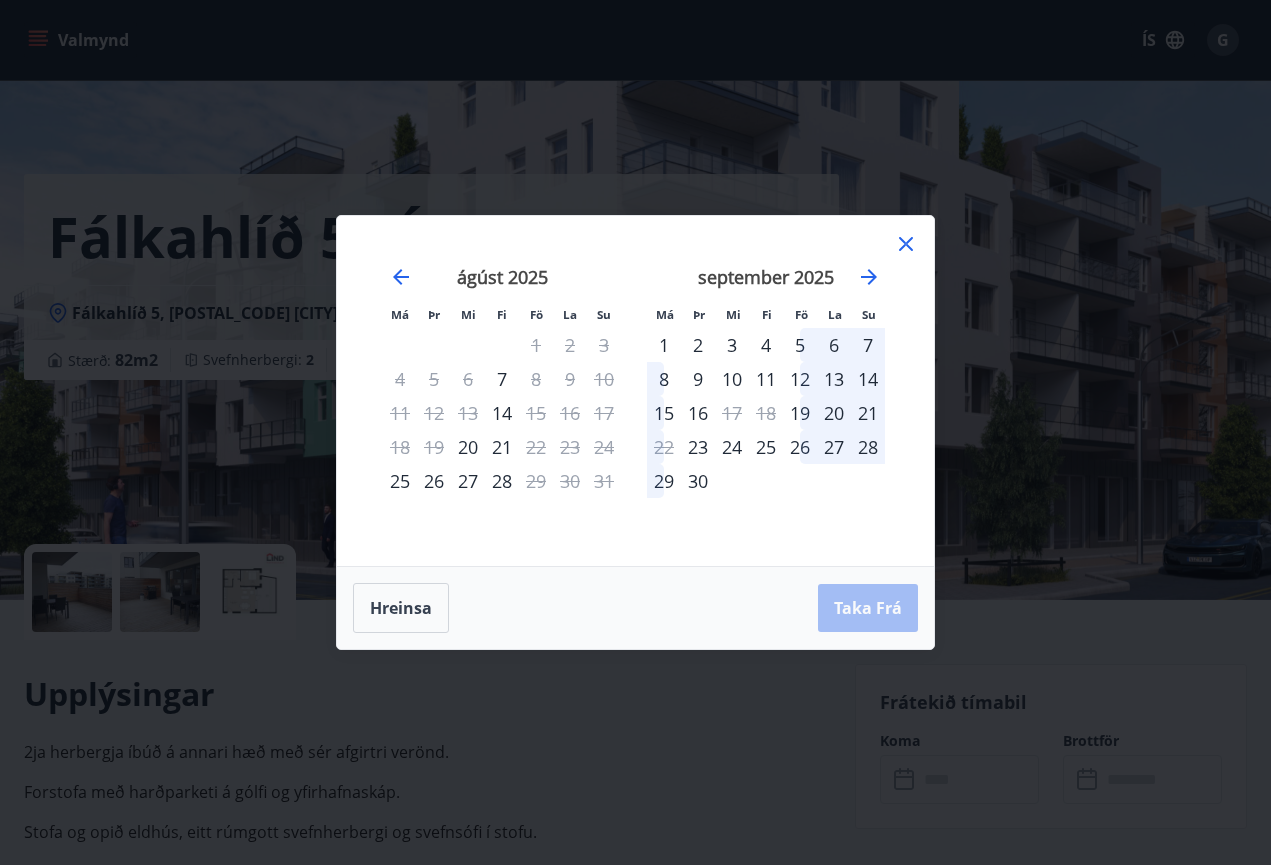 click 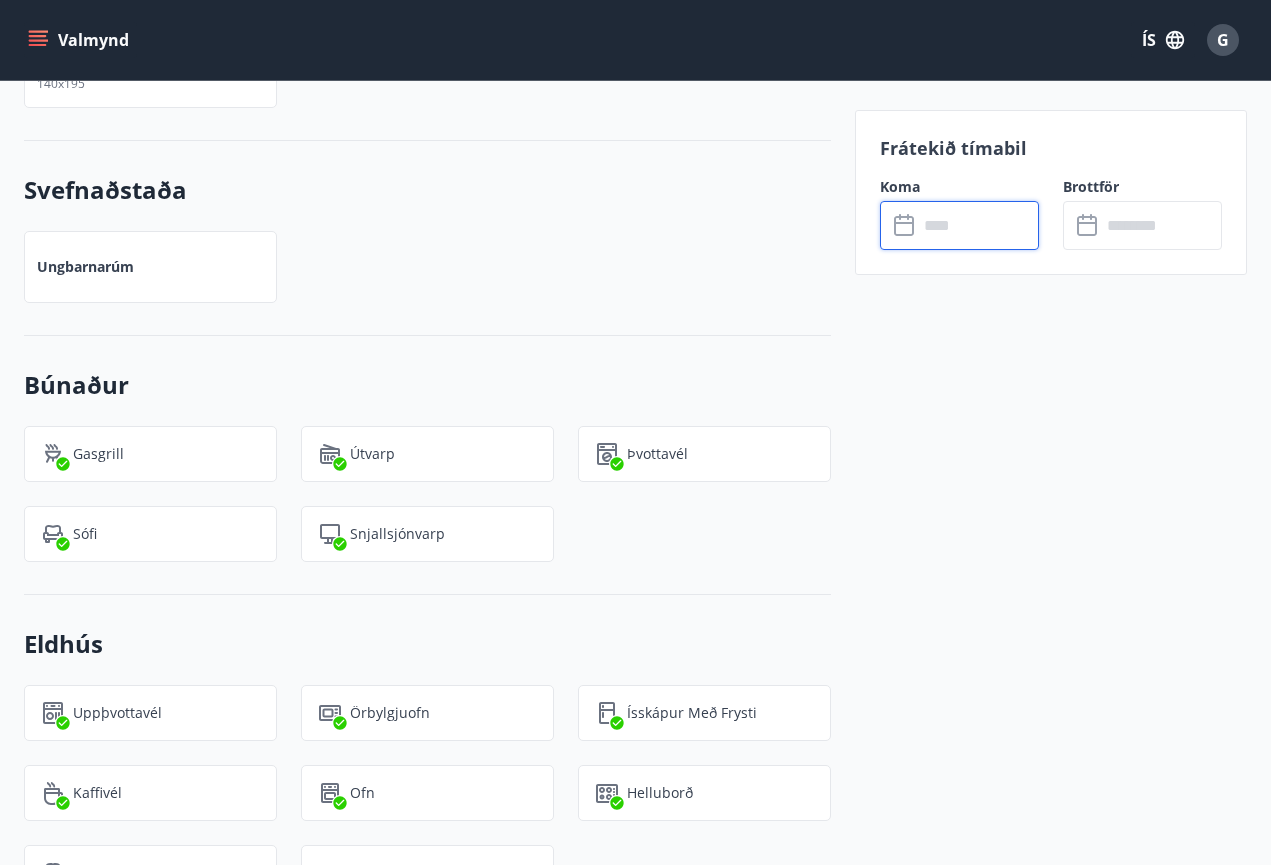 scroll, scrollTop: 1206, scrollLeft: 0, axis: vertical 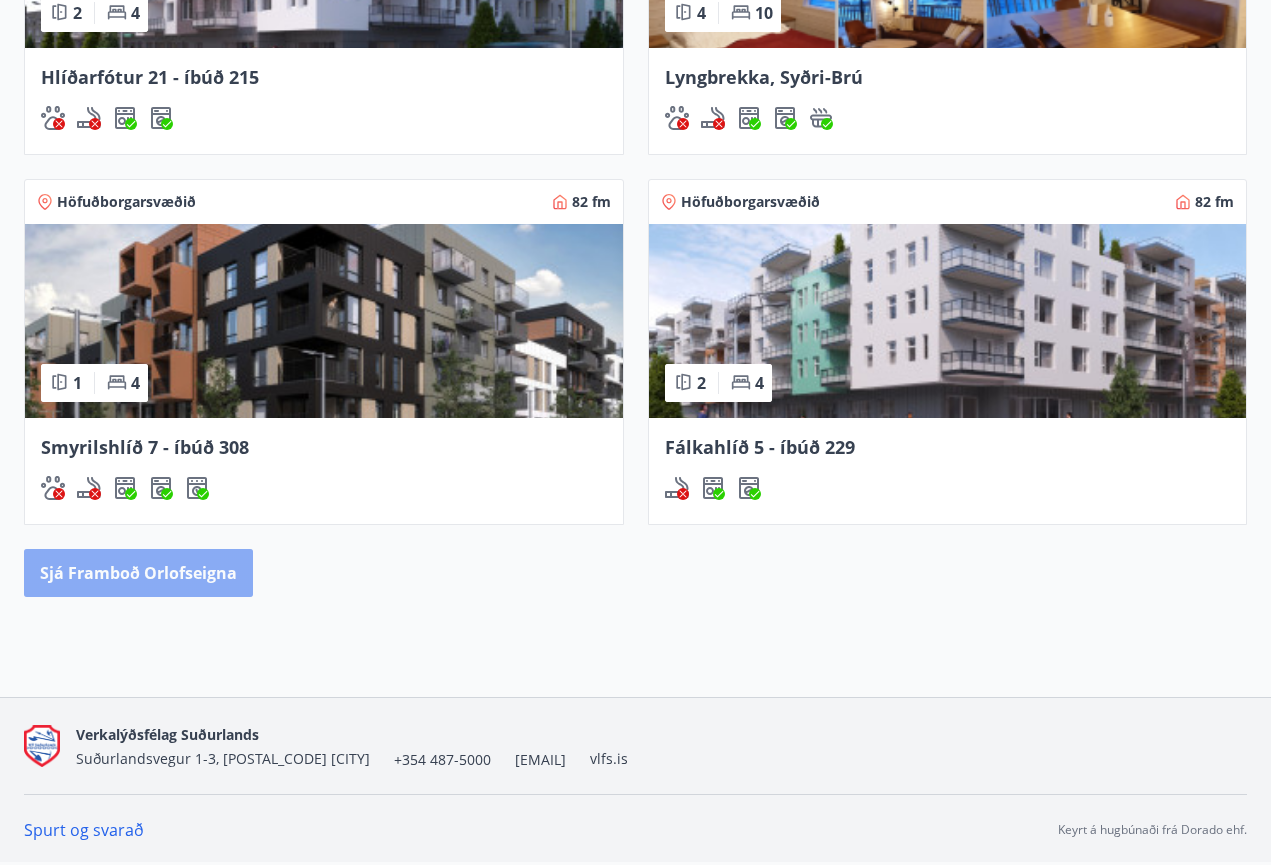 click on "Sjá framboð orlofseigna" at bounding box center (138, 573) 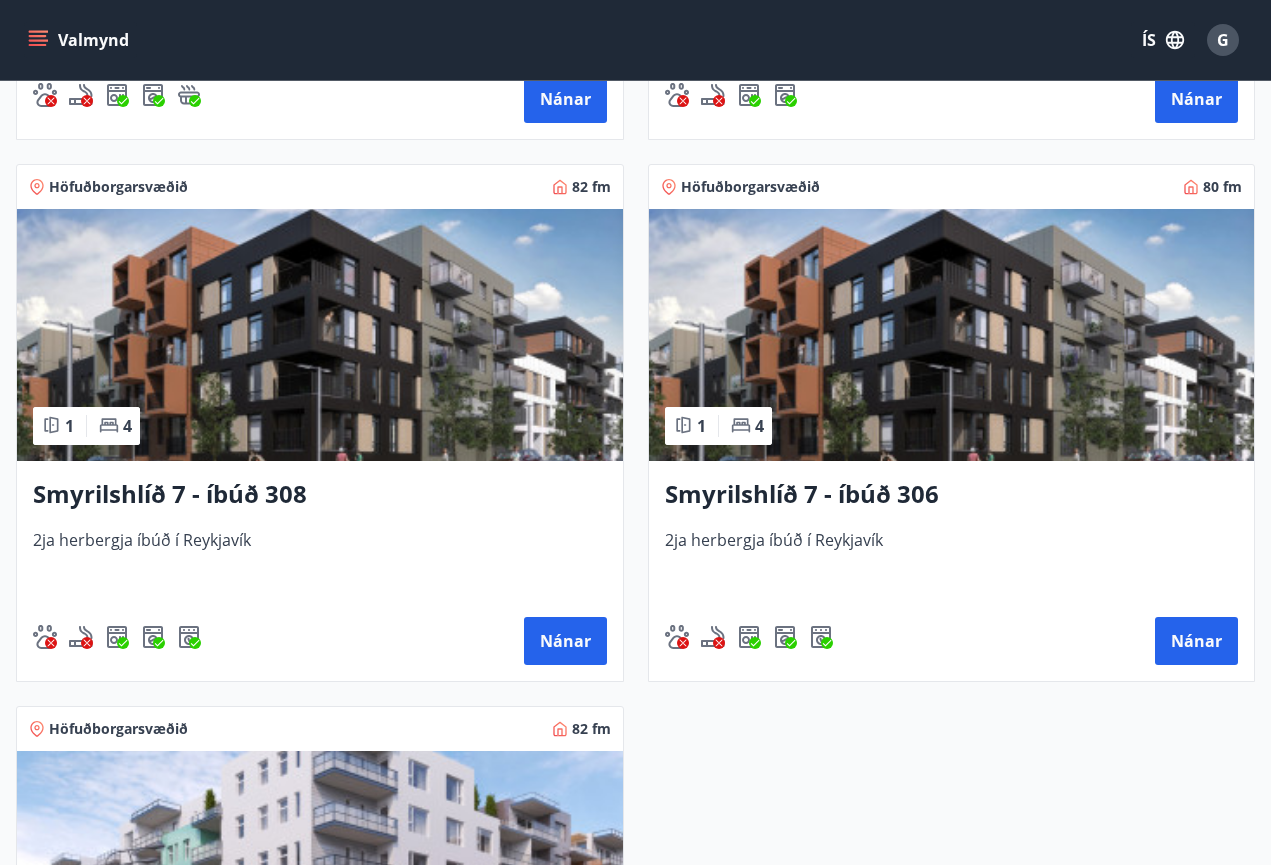 click on "Smyrilshlíð 7 - íbúð 306 2ja herbergja íbúð í Reykjavík Nánar" at bounding box center [952, 571] 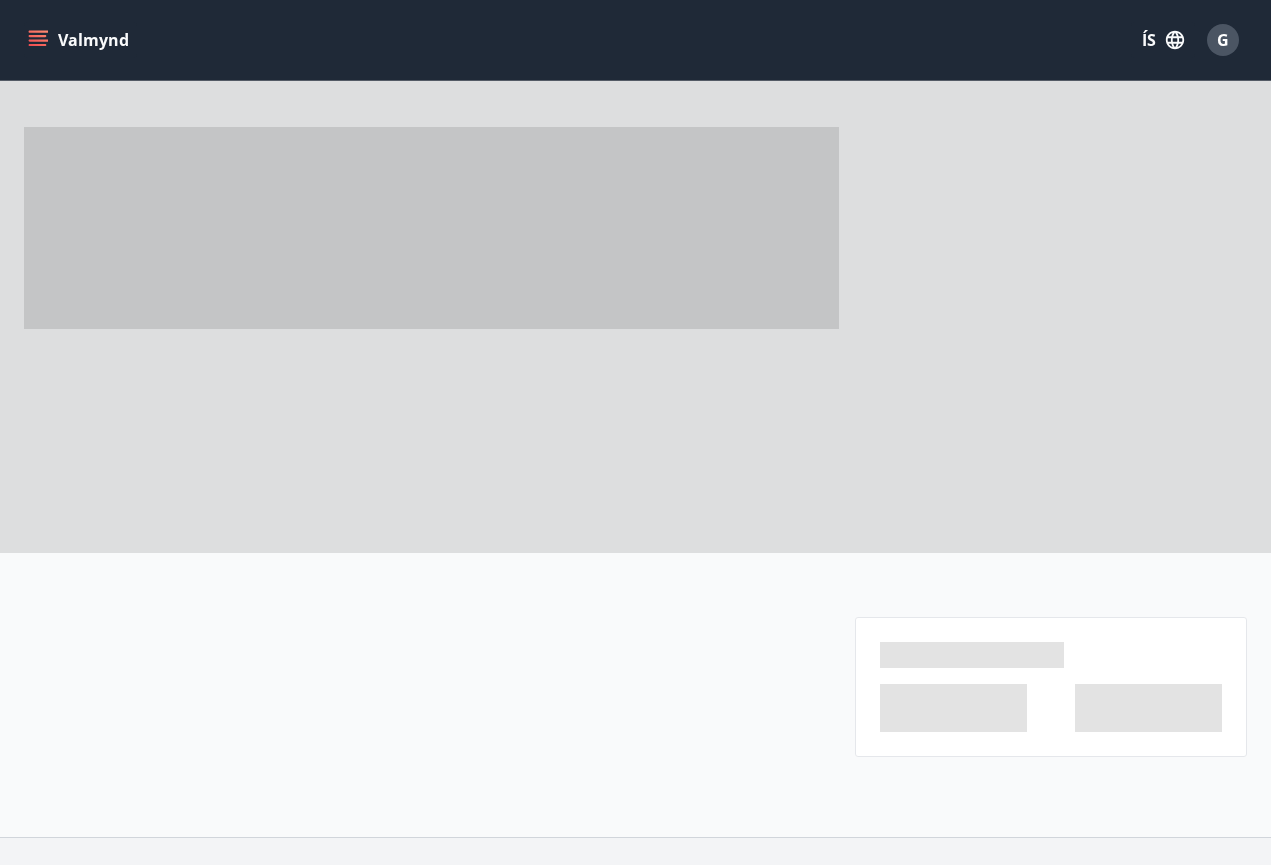 scroll, scrollTop: 0, scrollLeft: 0, axis: both 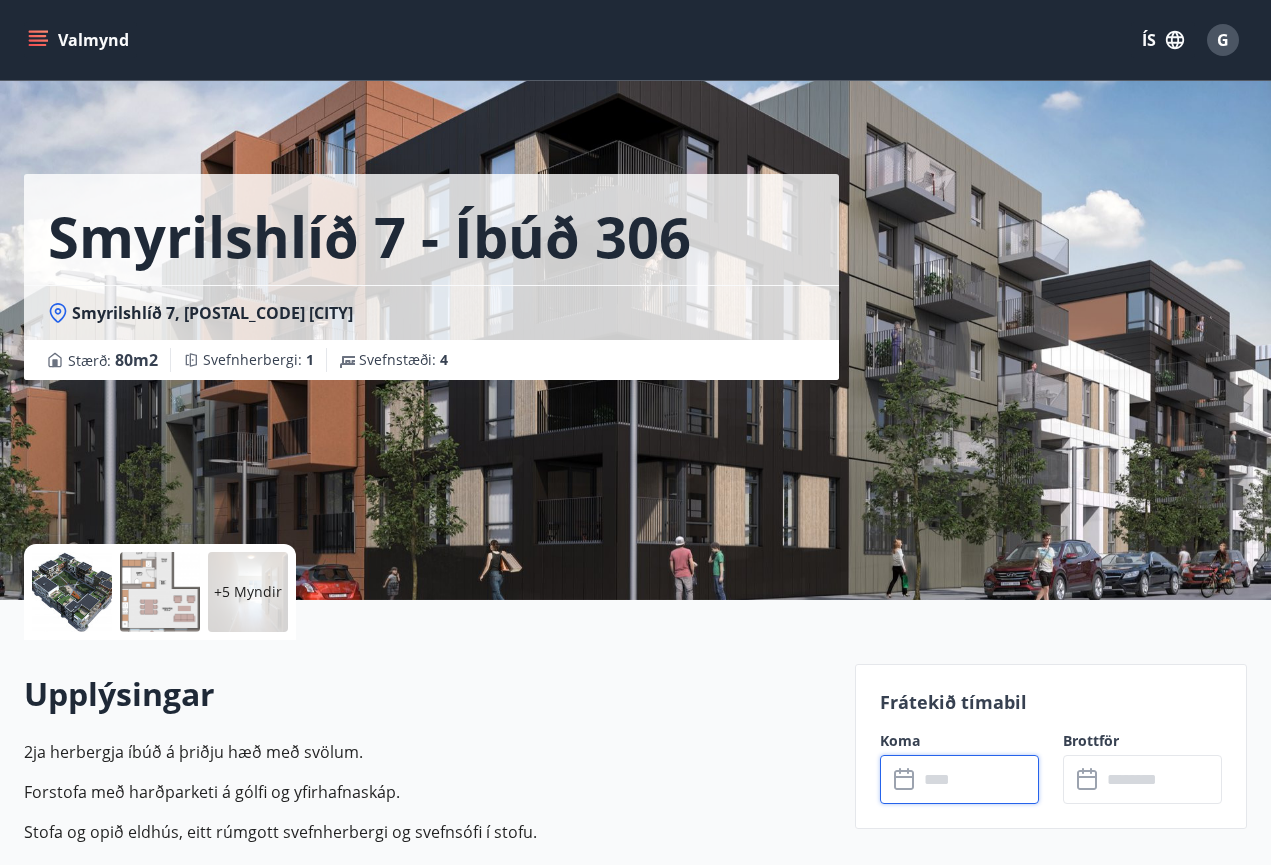 click at bounding box center (978, 779) 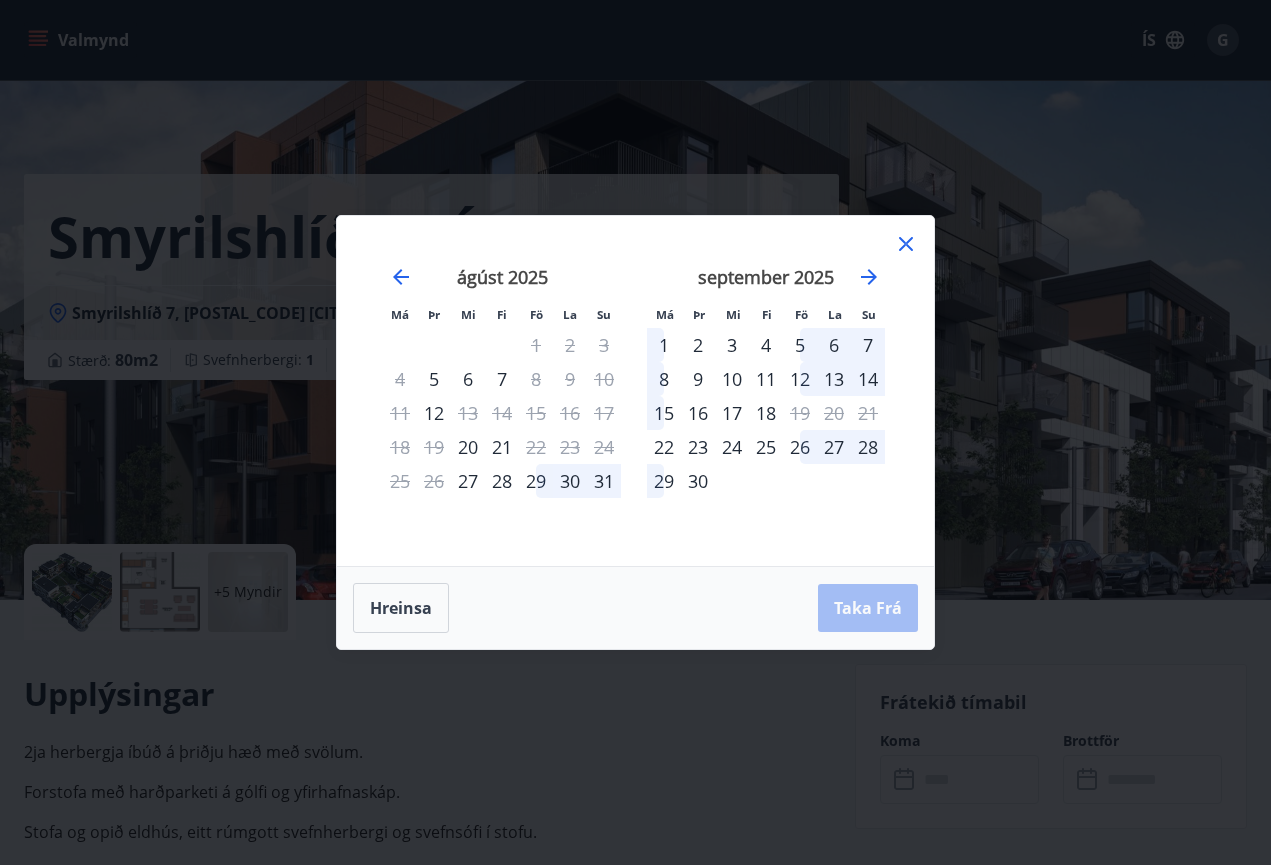 click 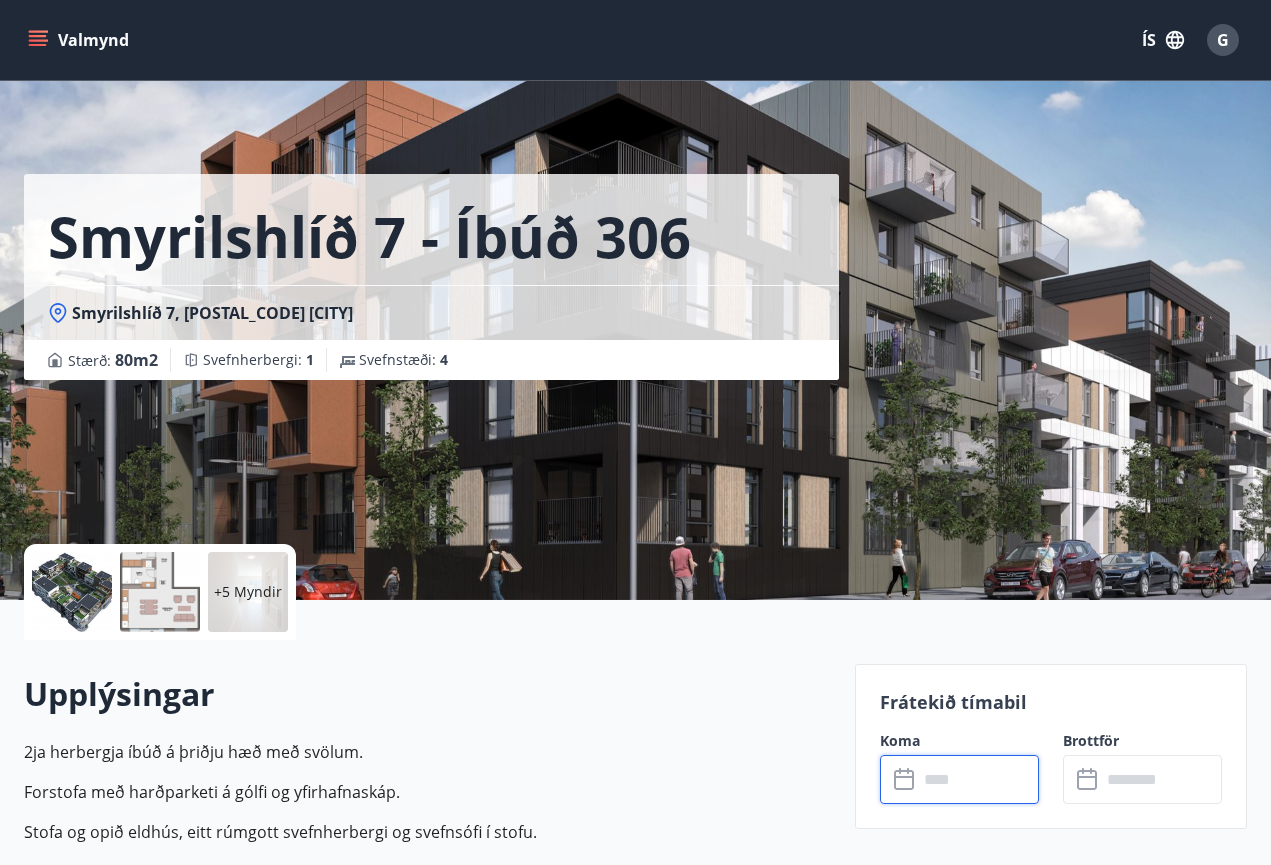 scroll, scrollTop: 0, scrollLeft: 0, axis: both 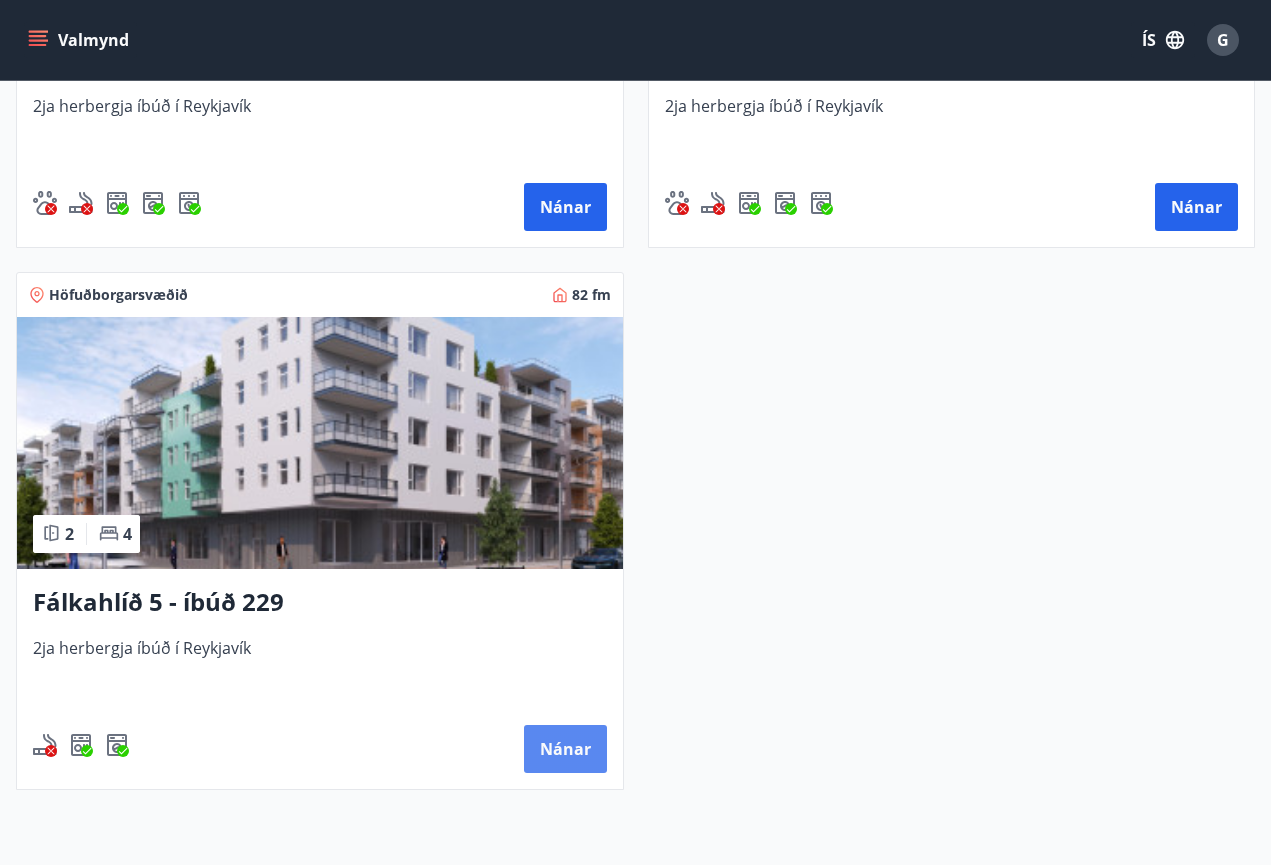click on "Nánar" at bounding box center (565, 749) 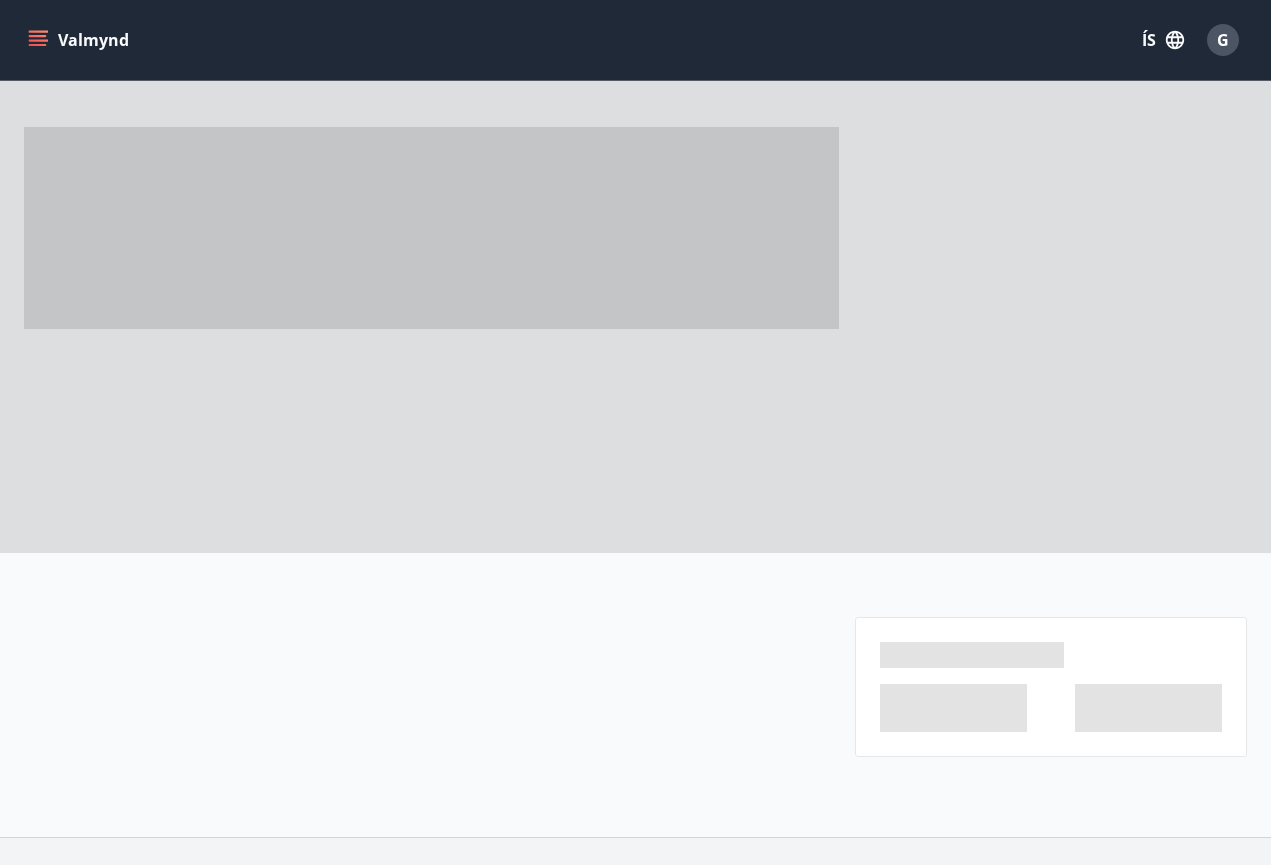 scroll, scrollTop: 0, scrollLeft: 0, axis: both 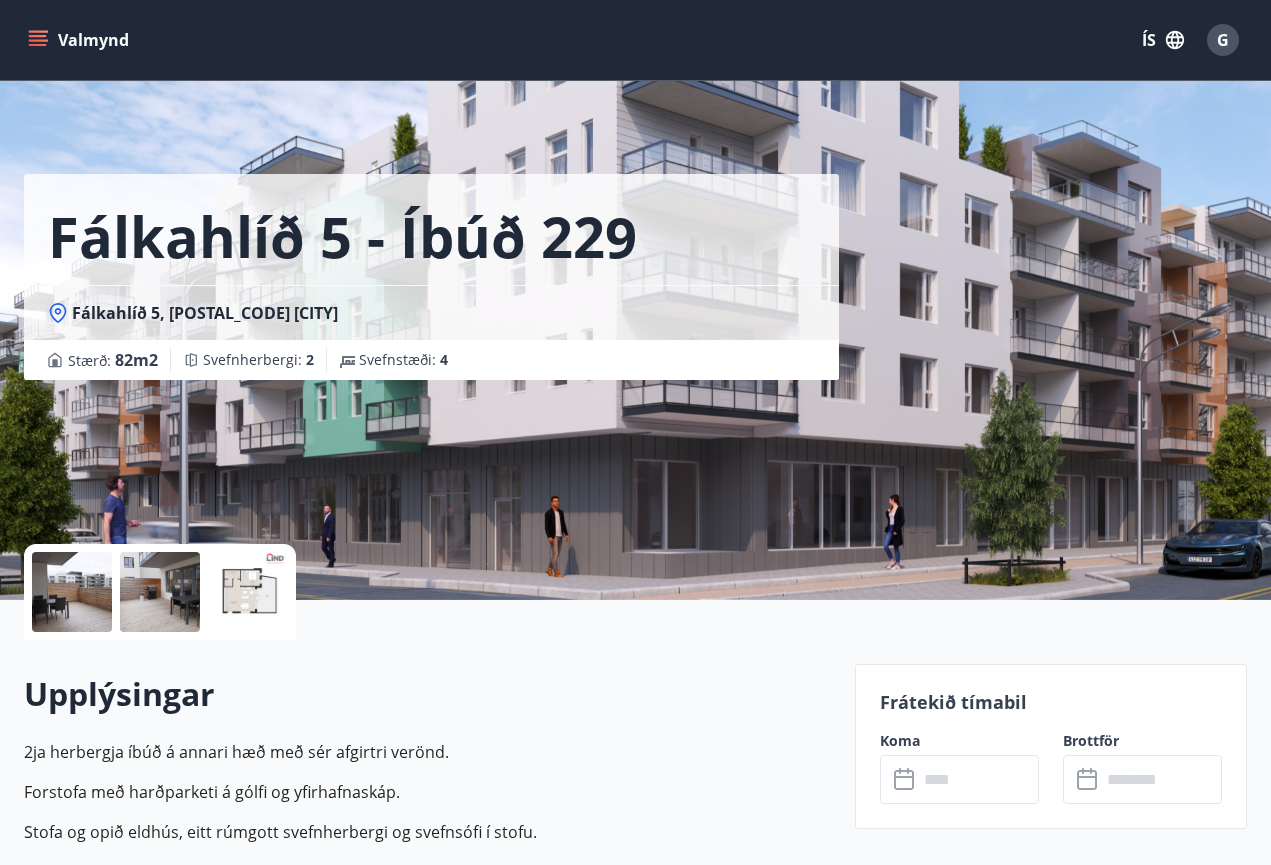 click on "Frátekið tímabil Koma ​ ​ Brottför ​ ​" at bounding box center [1051, 746] 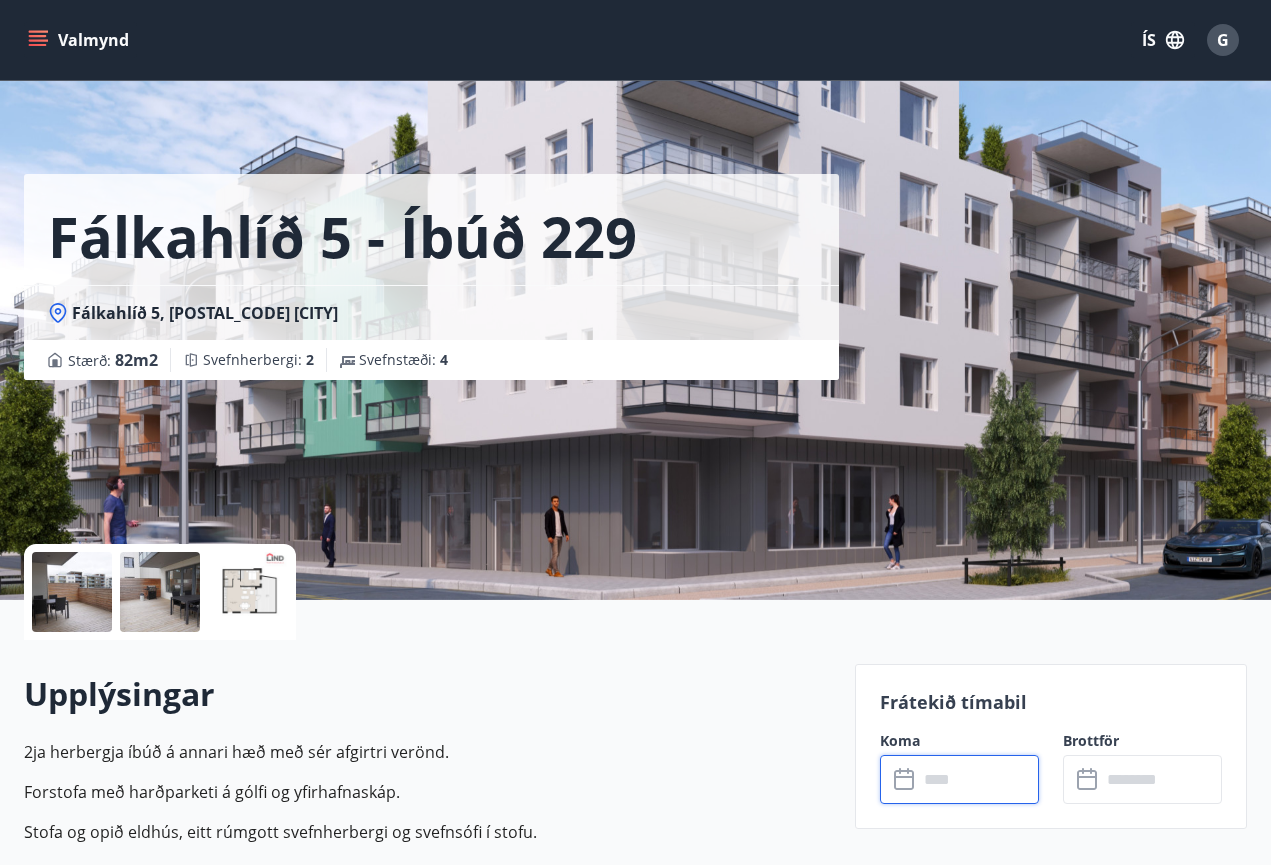 click at bounding box center (978, 779) 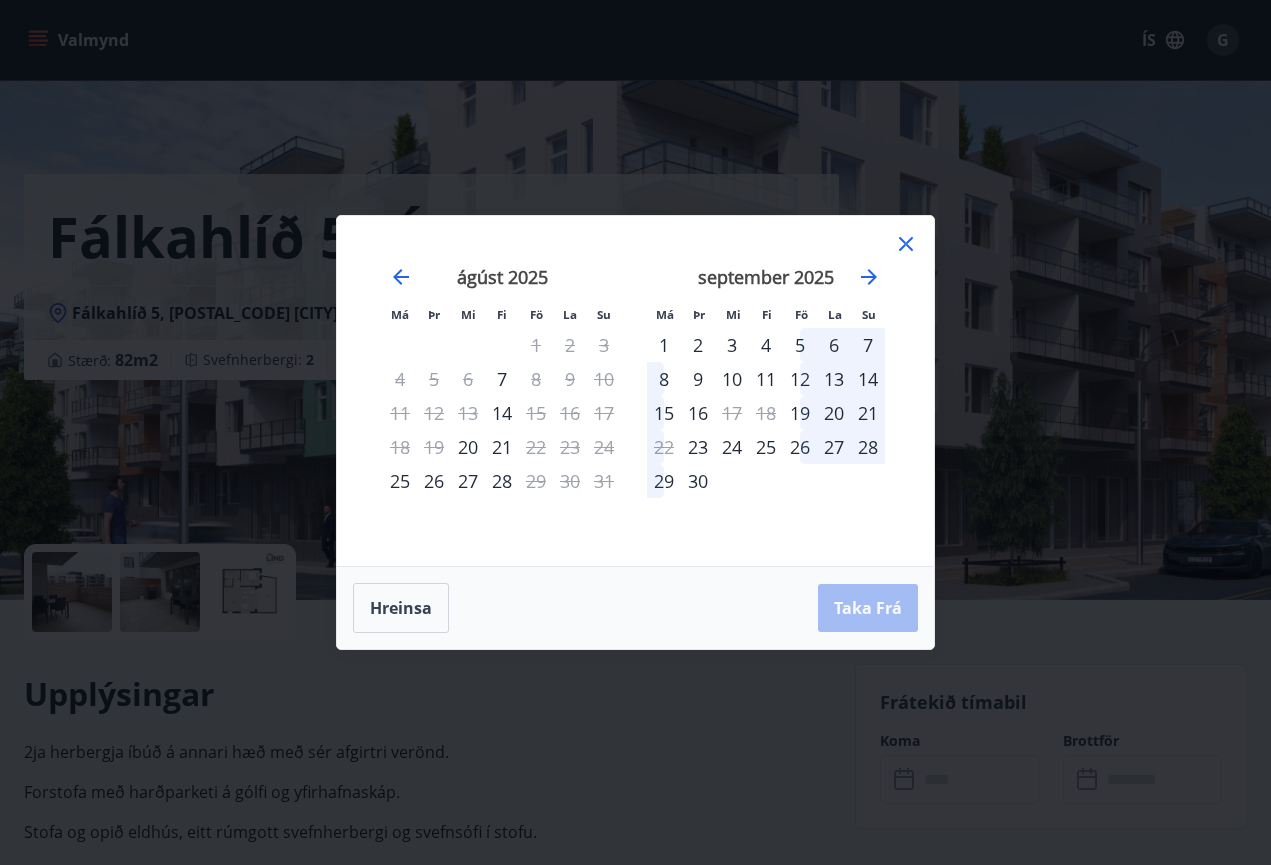 click 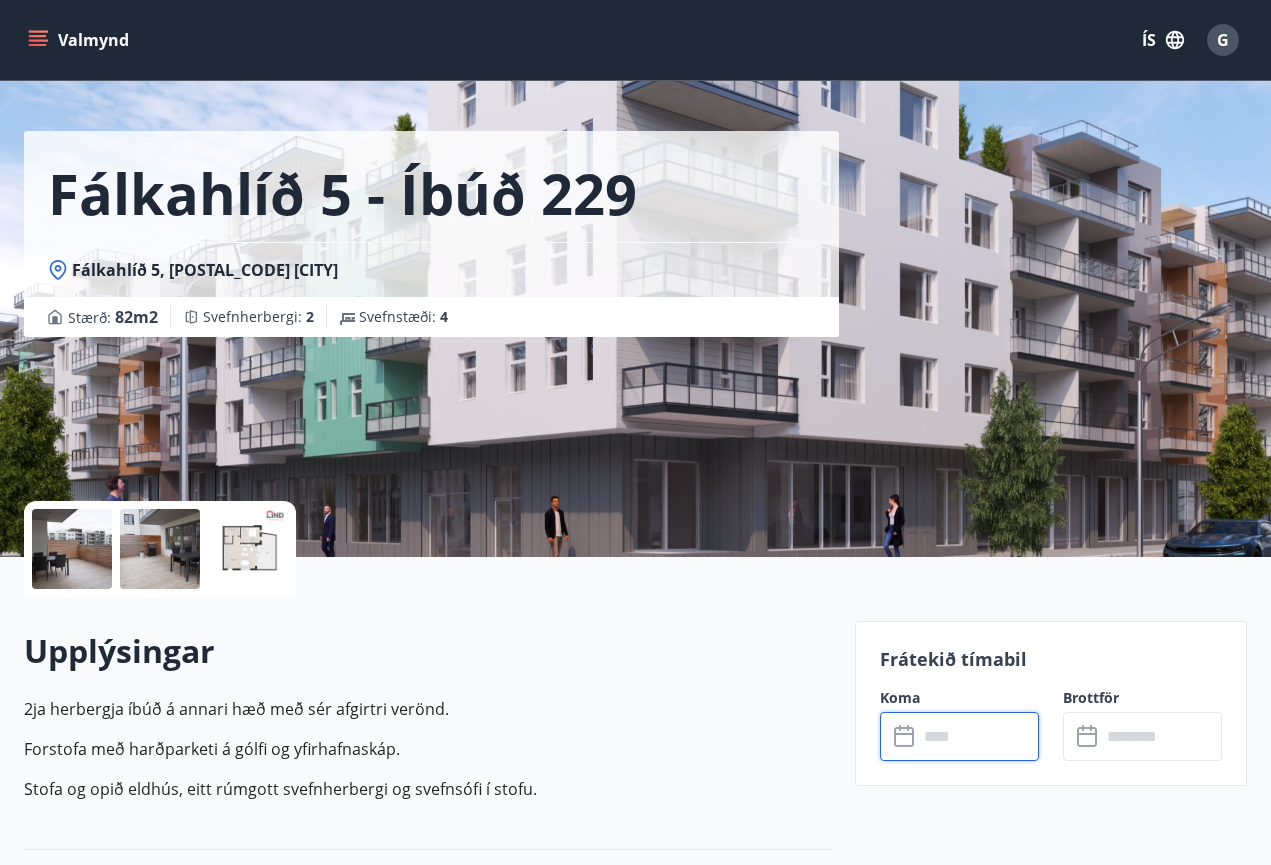 scroll, scrollTop: 46, scrollLeft: 0, axis: vertical 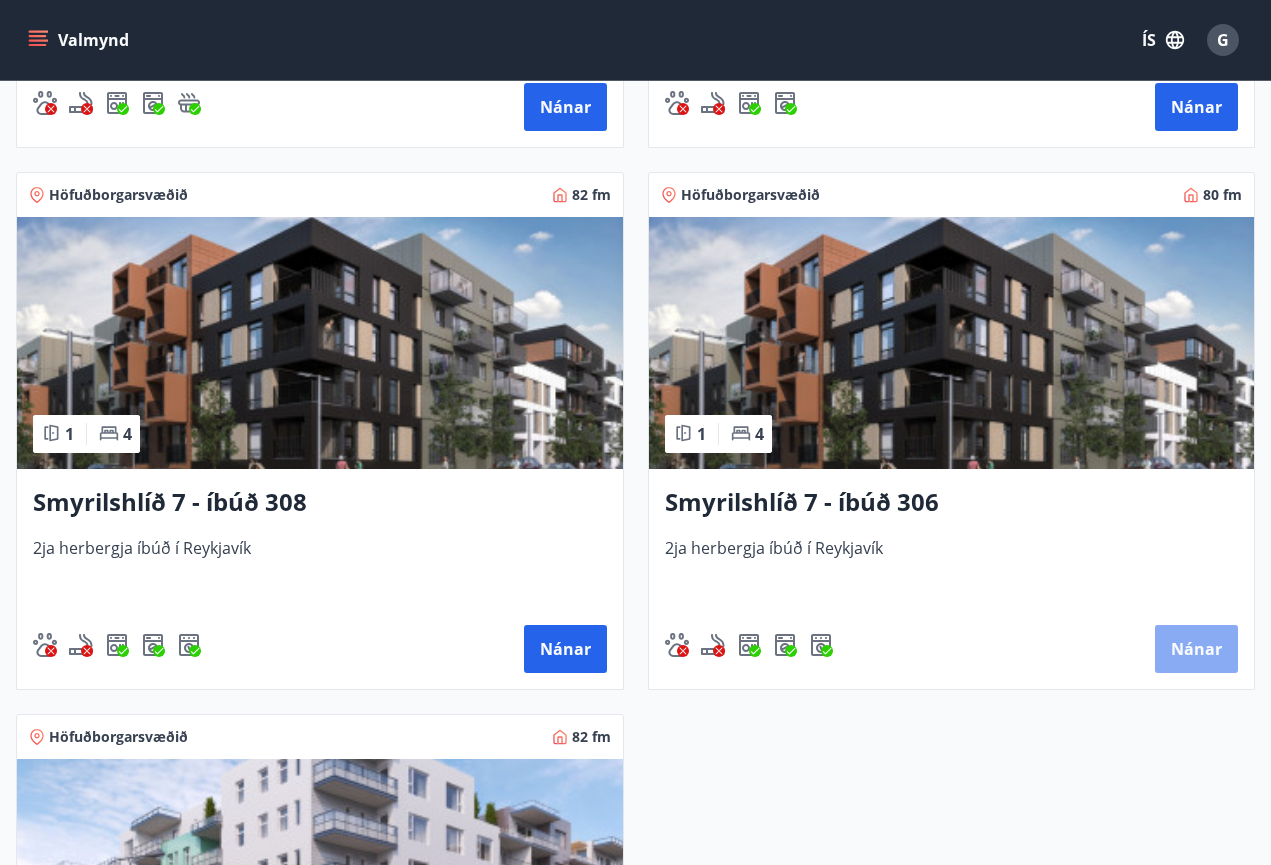 click on "Nánar" at bounding box center (1196, 649) 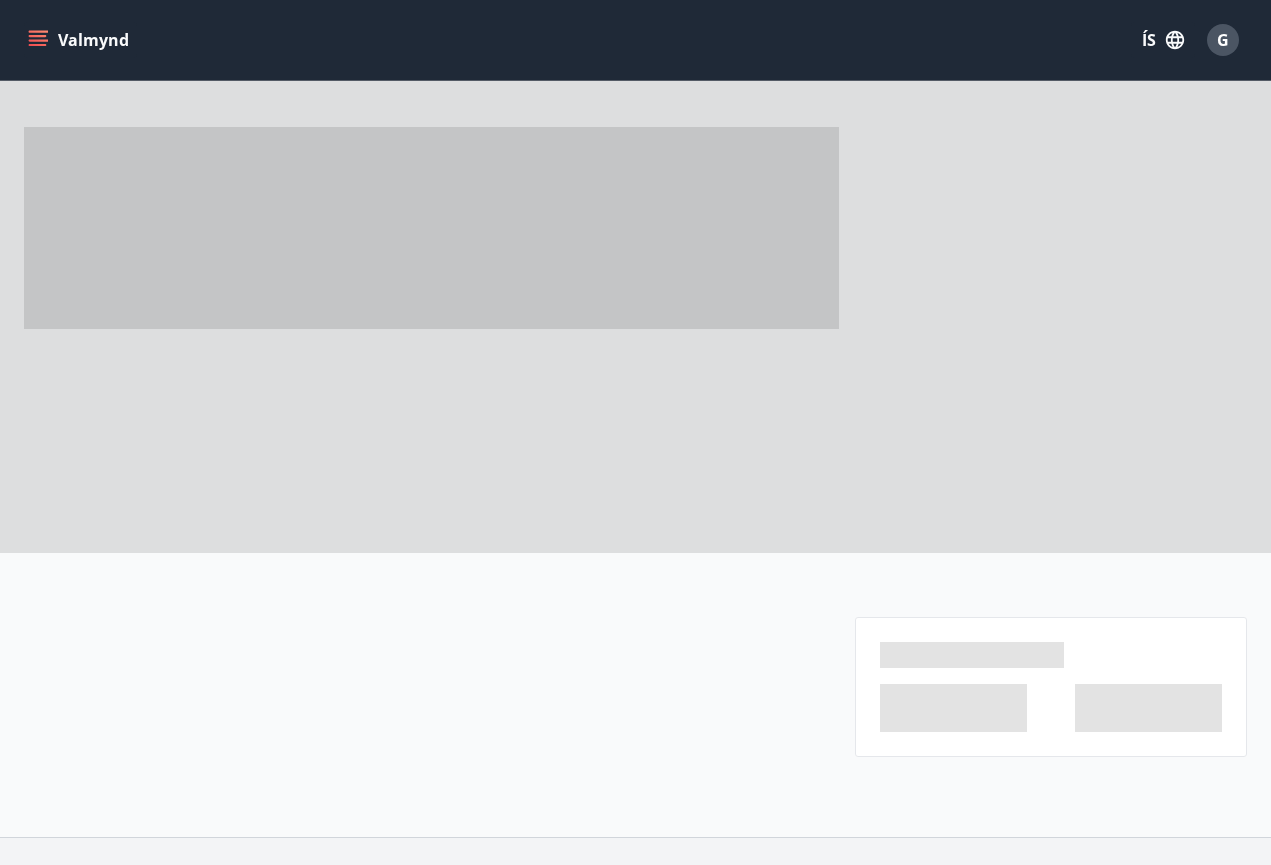 scroll, scrollTop: 0, scrollLeft: 0, axis: both 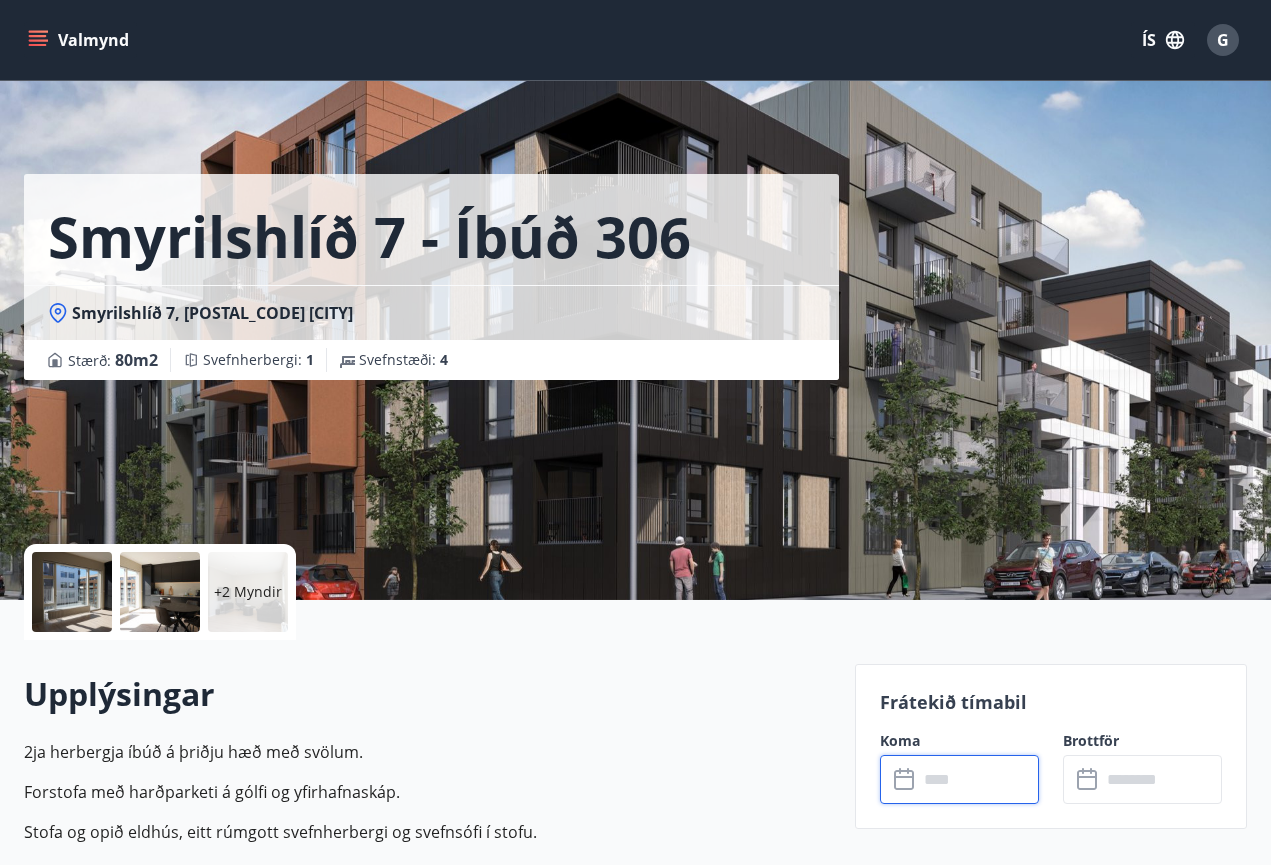 click at bounding box center [978, 779] 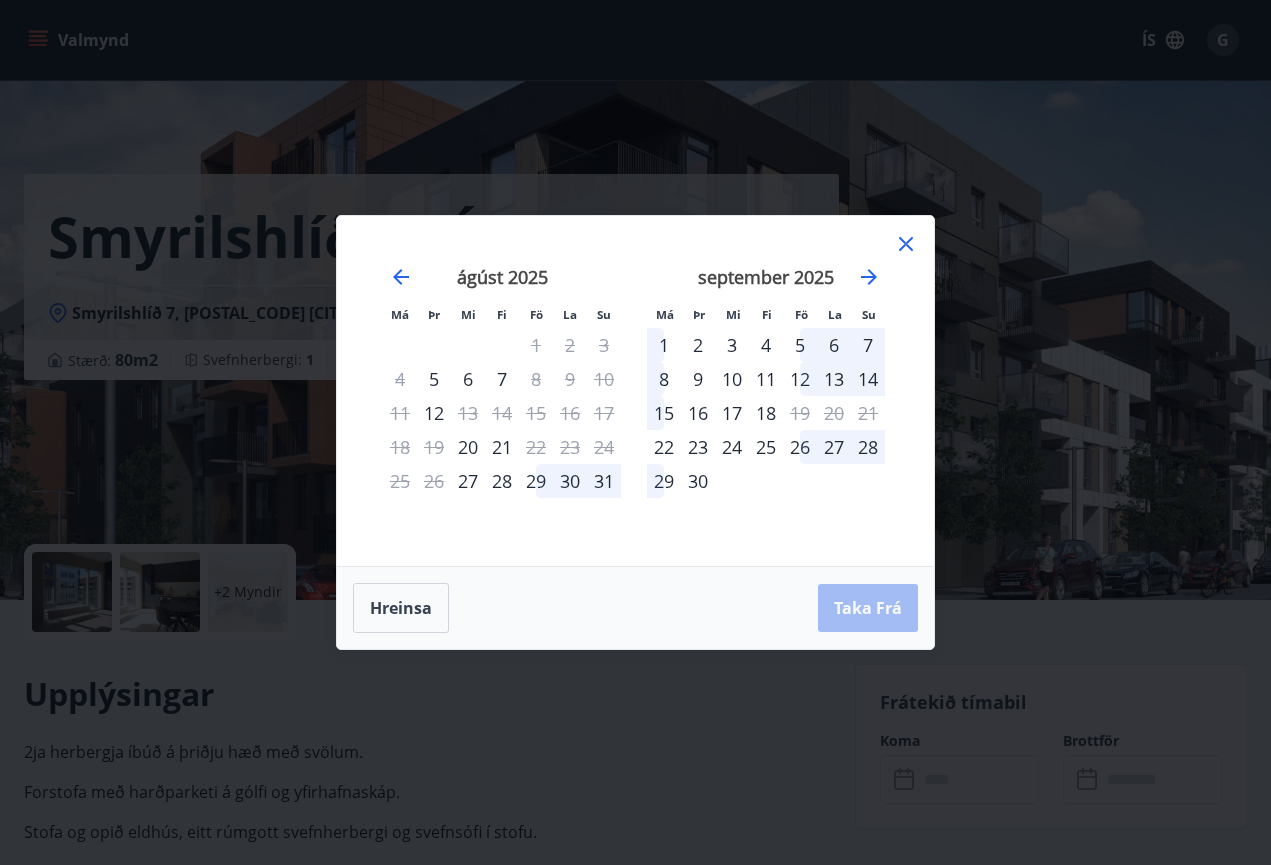 click 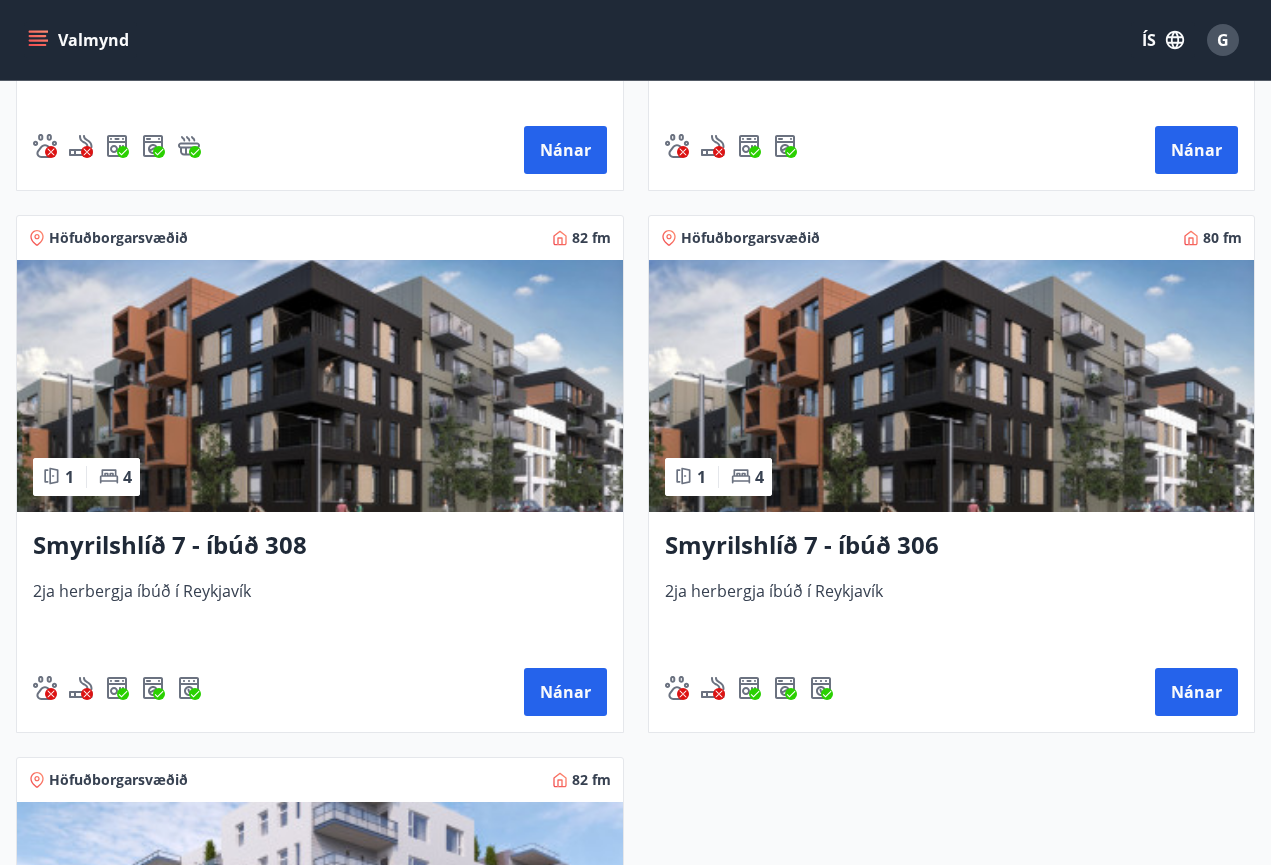 scroll, scrollTop: 1334, scrollLeft: 0, axis: vertical 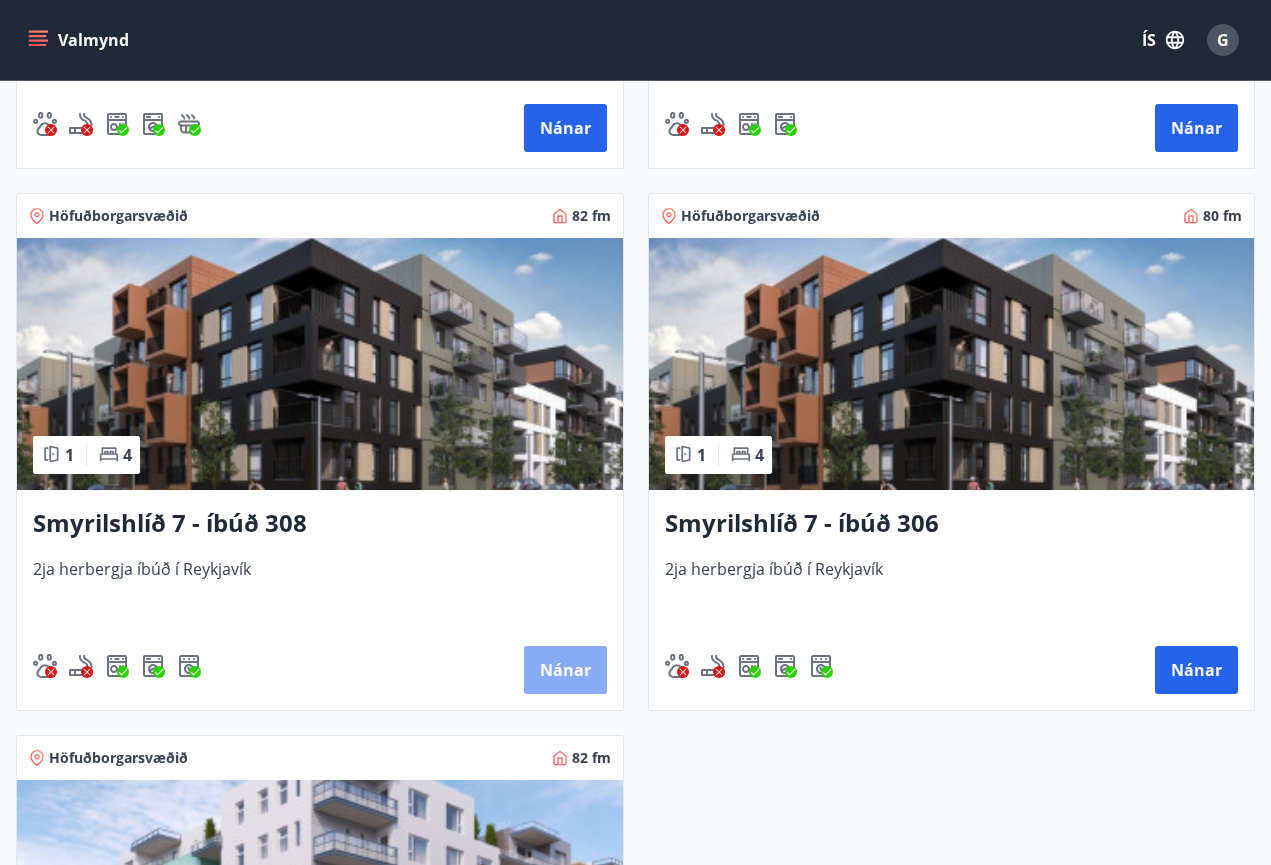 click on "Nánar" at bounding box center [565, 670] 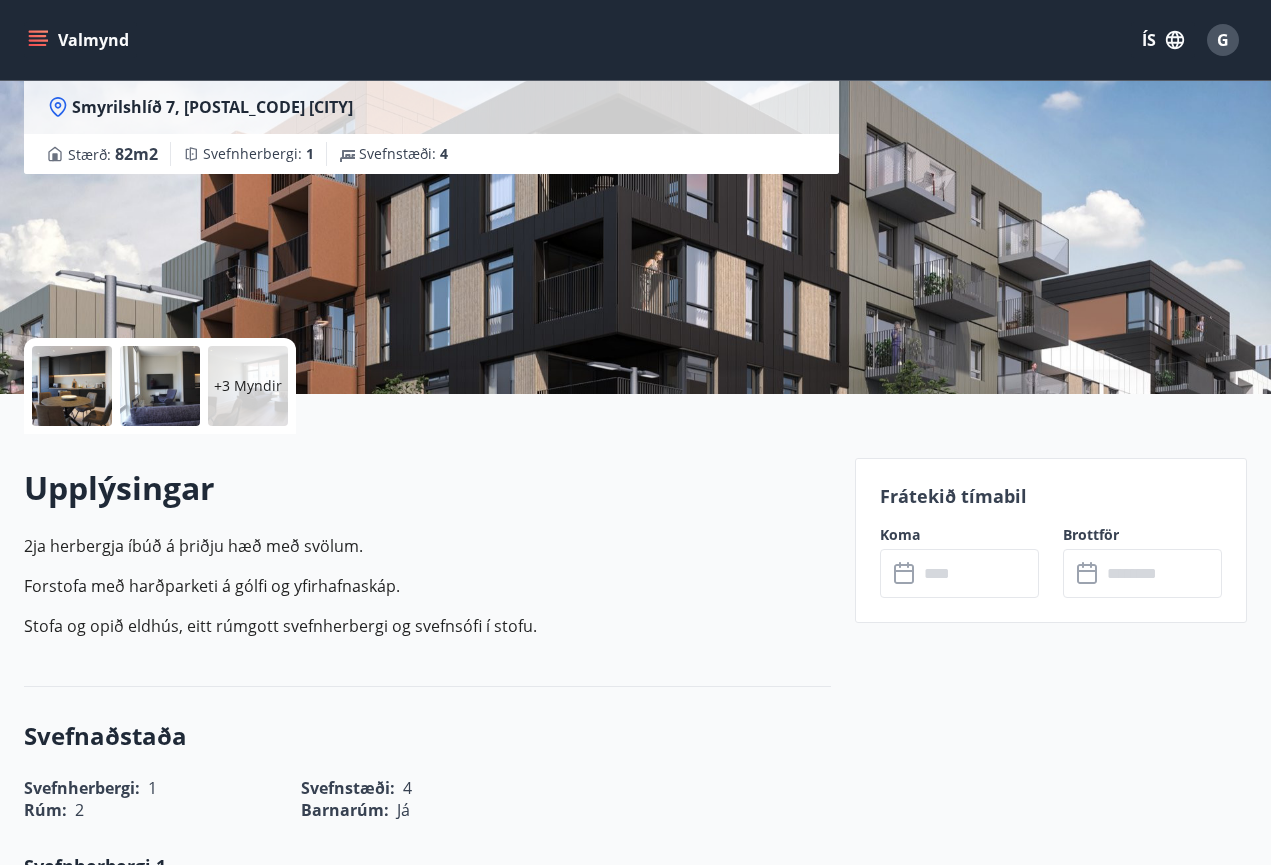 scroll, scrollTop: 208, scrollLeft: 0, axis: vertical 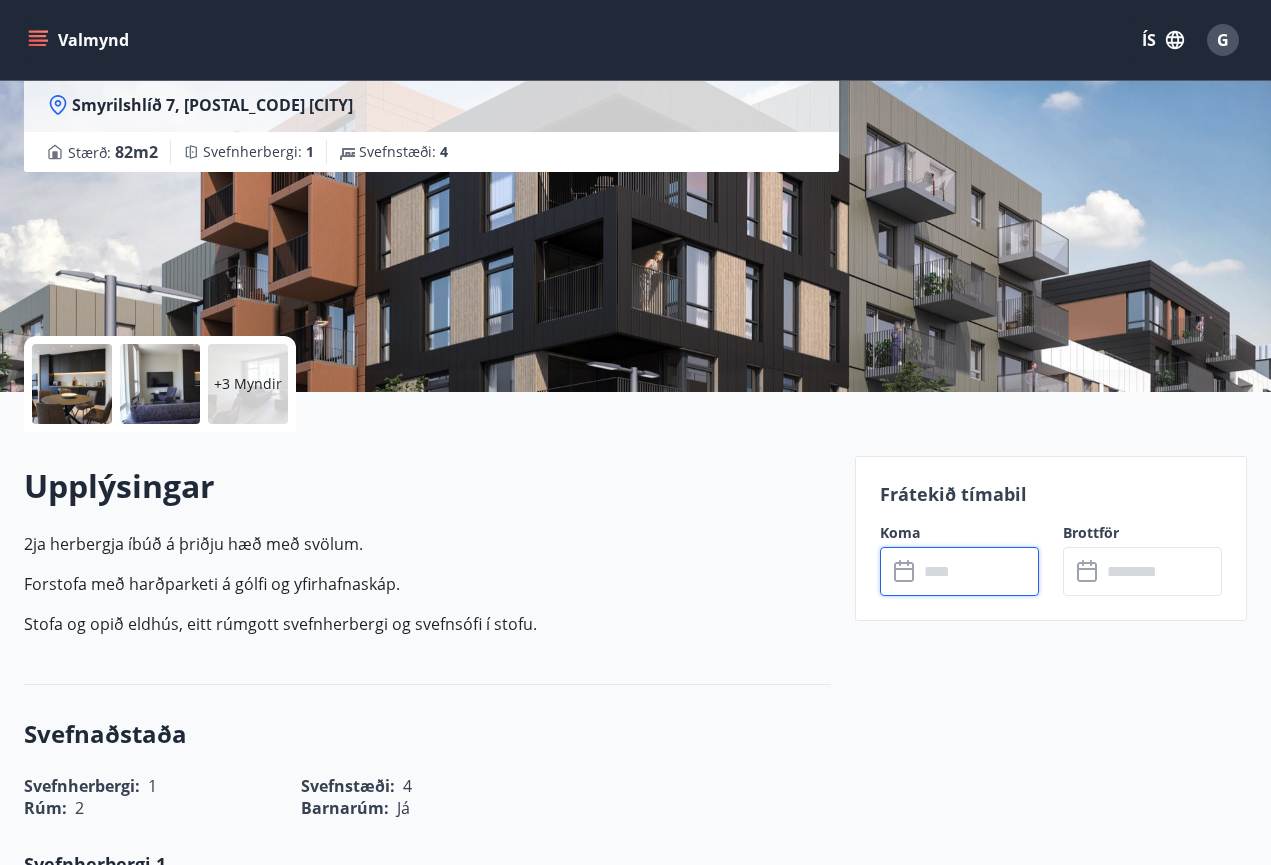 click at bounding box center [978, 571] 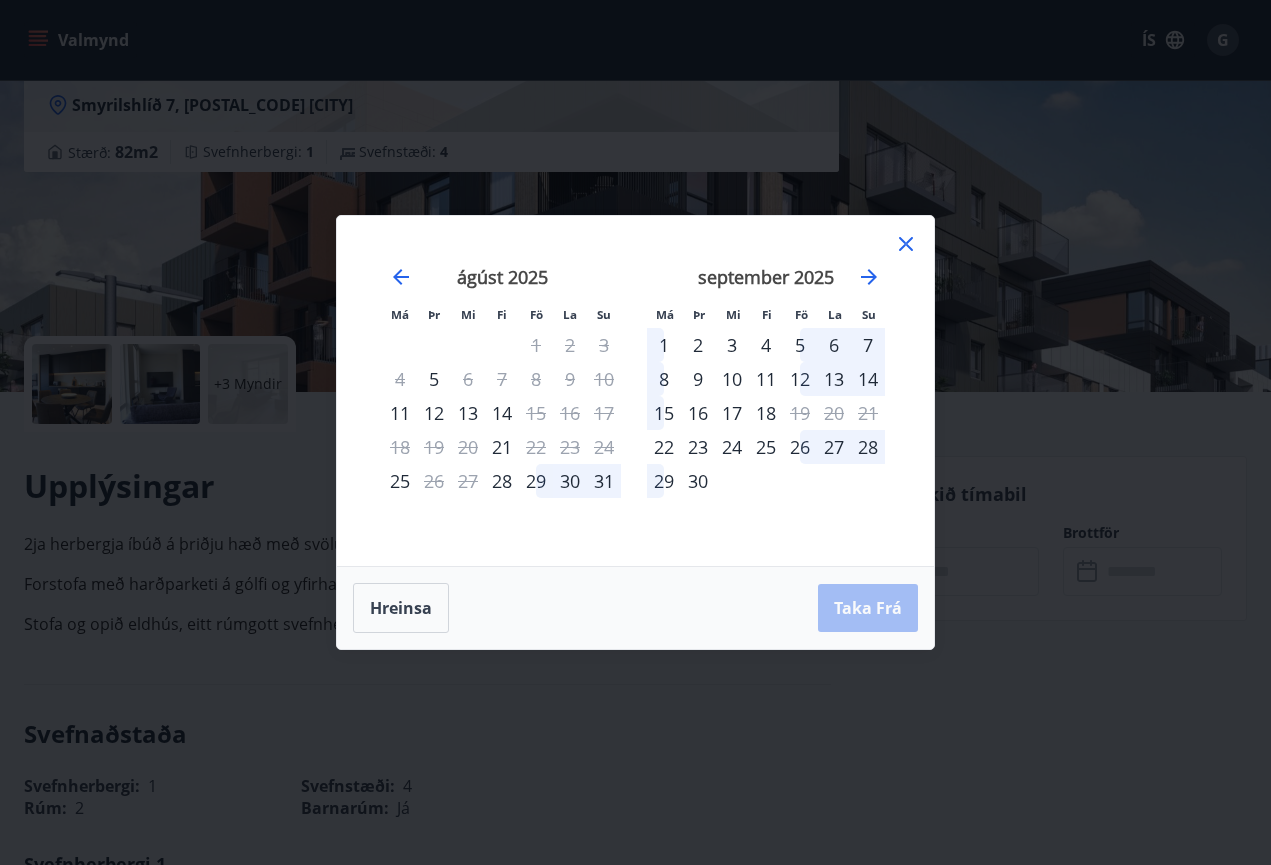 click 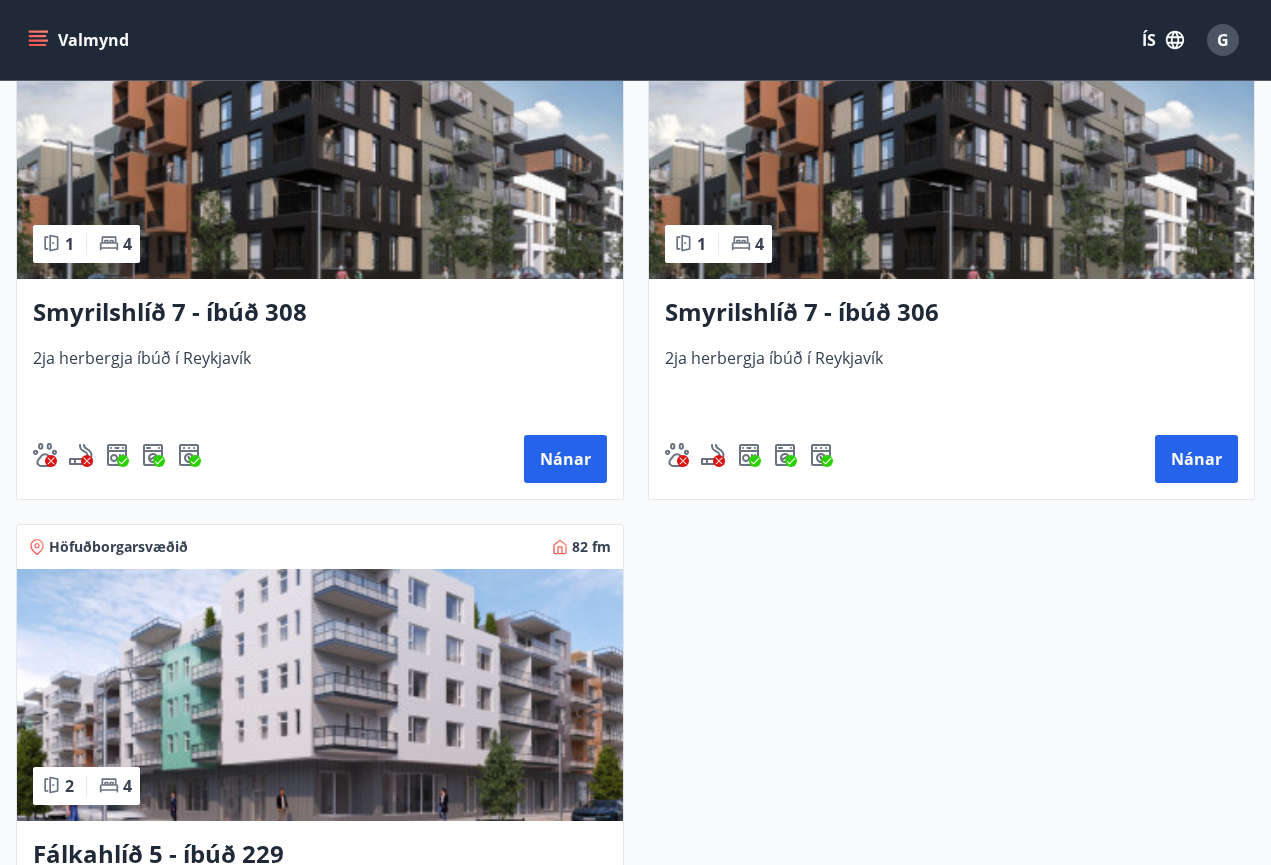scroll, scrollTop: 1590, scrollLeft: 0, axis: vertical 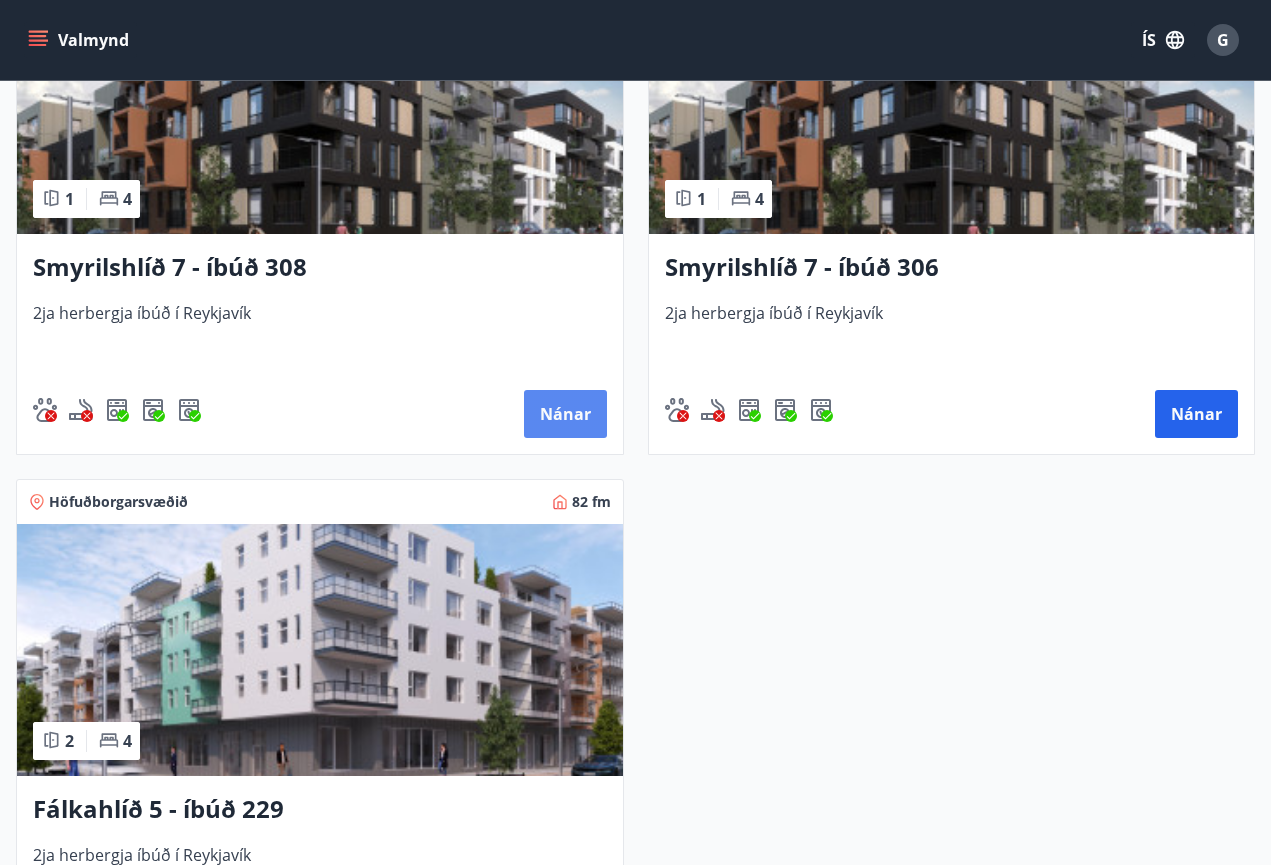 click on "Nánar" at bounding box center (565, 414) 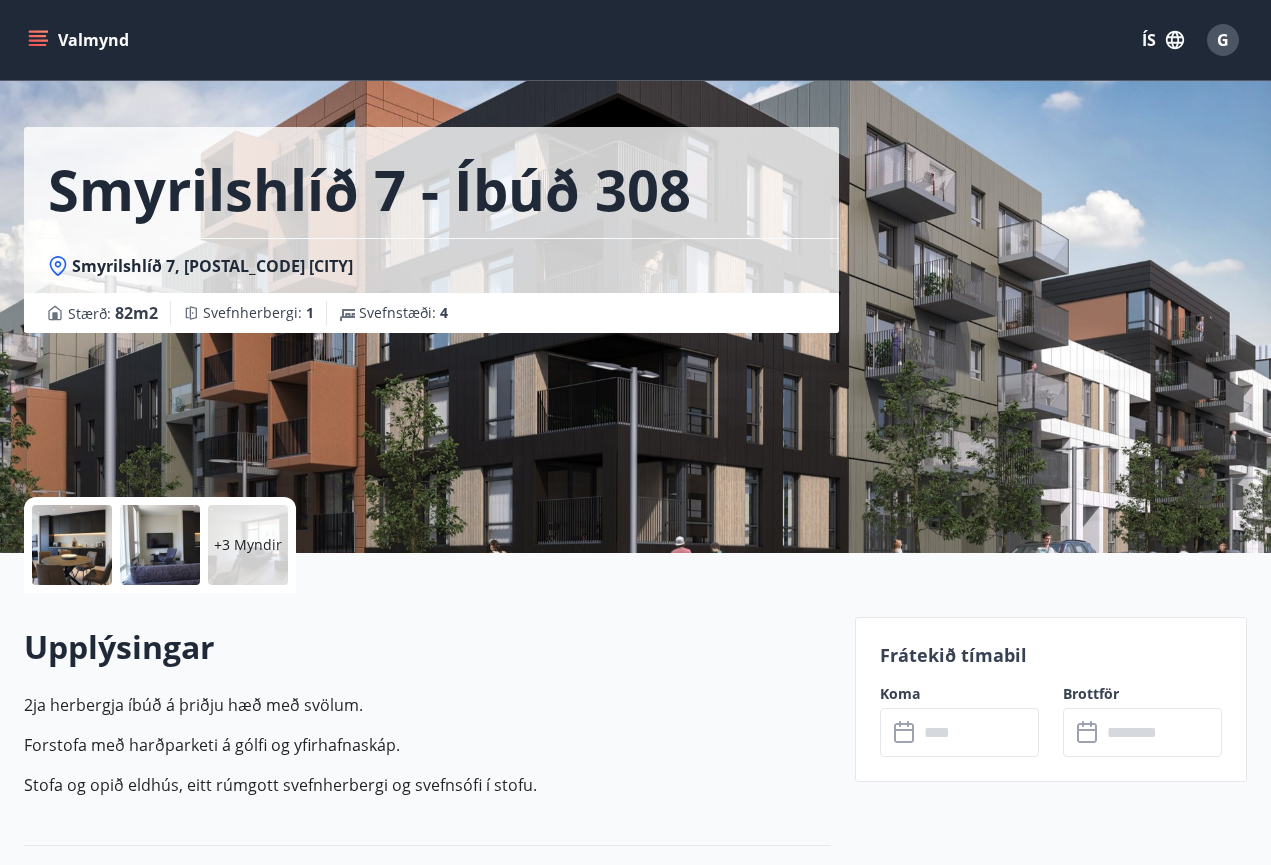 scroll, scrollTop: 0, scrollLeft: 0, axis: both 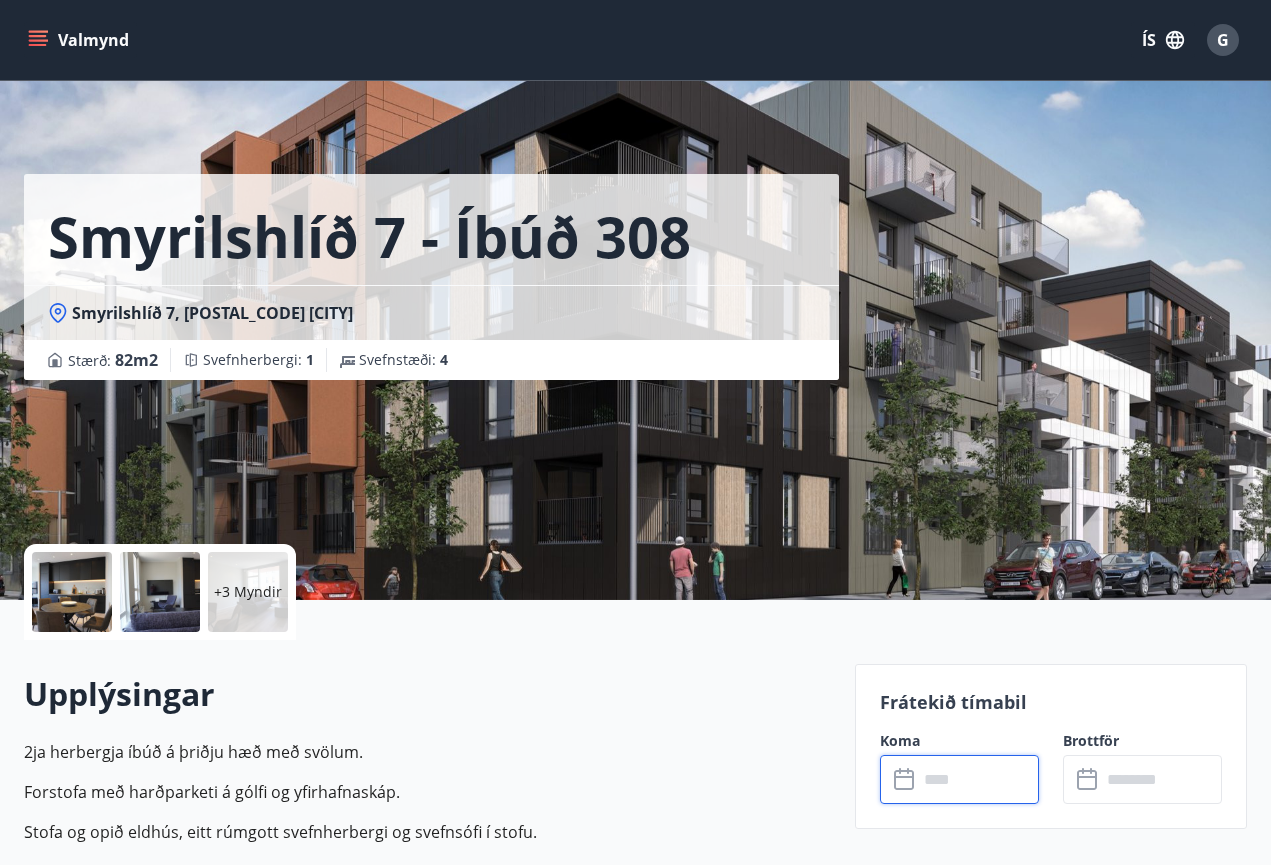 click at bounding box center (978, 779) 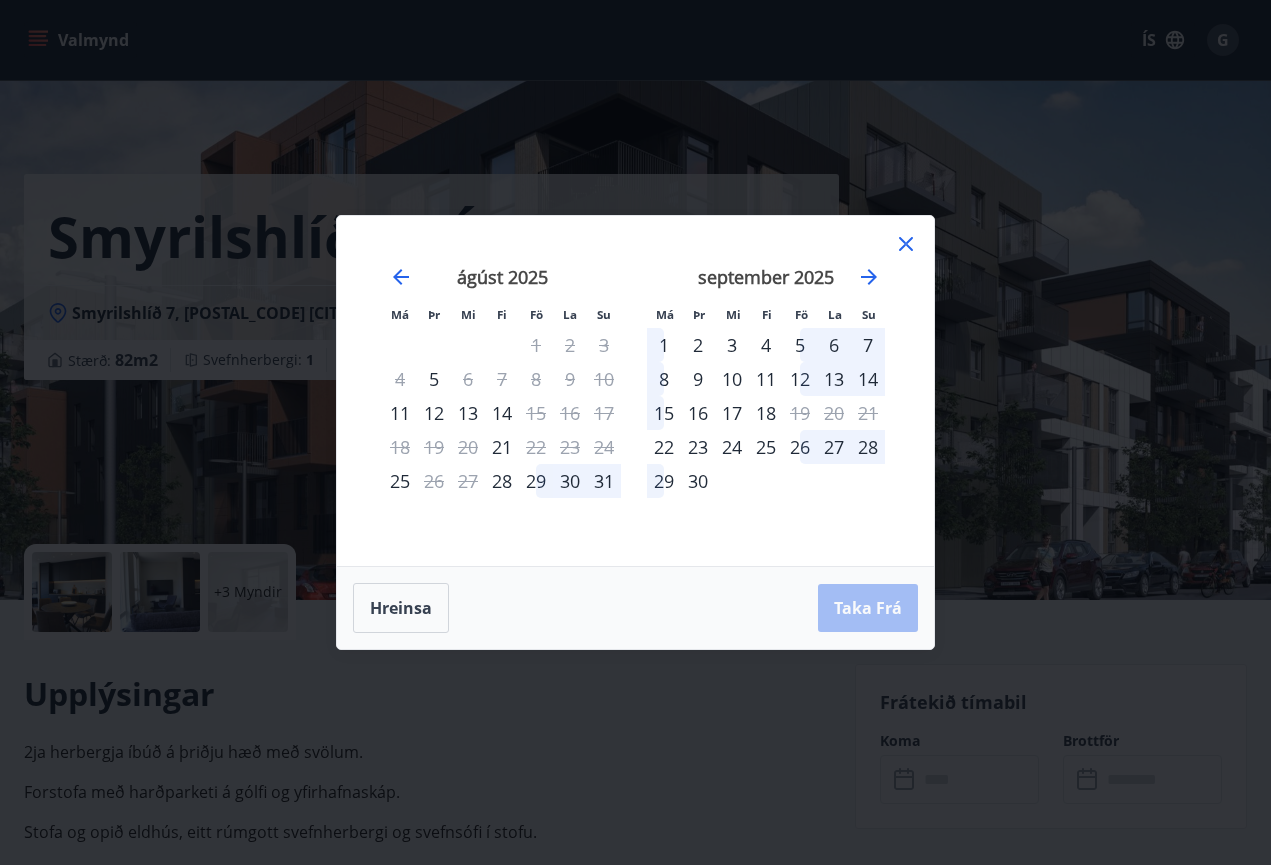 click 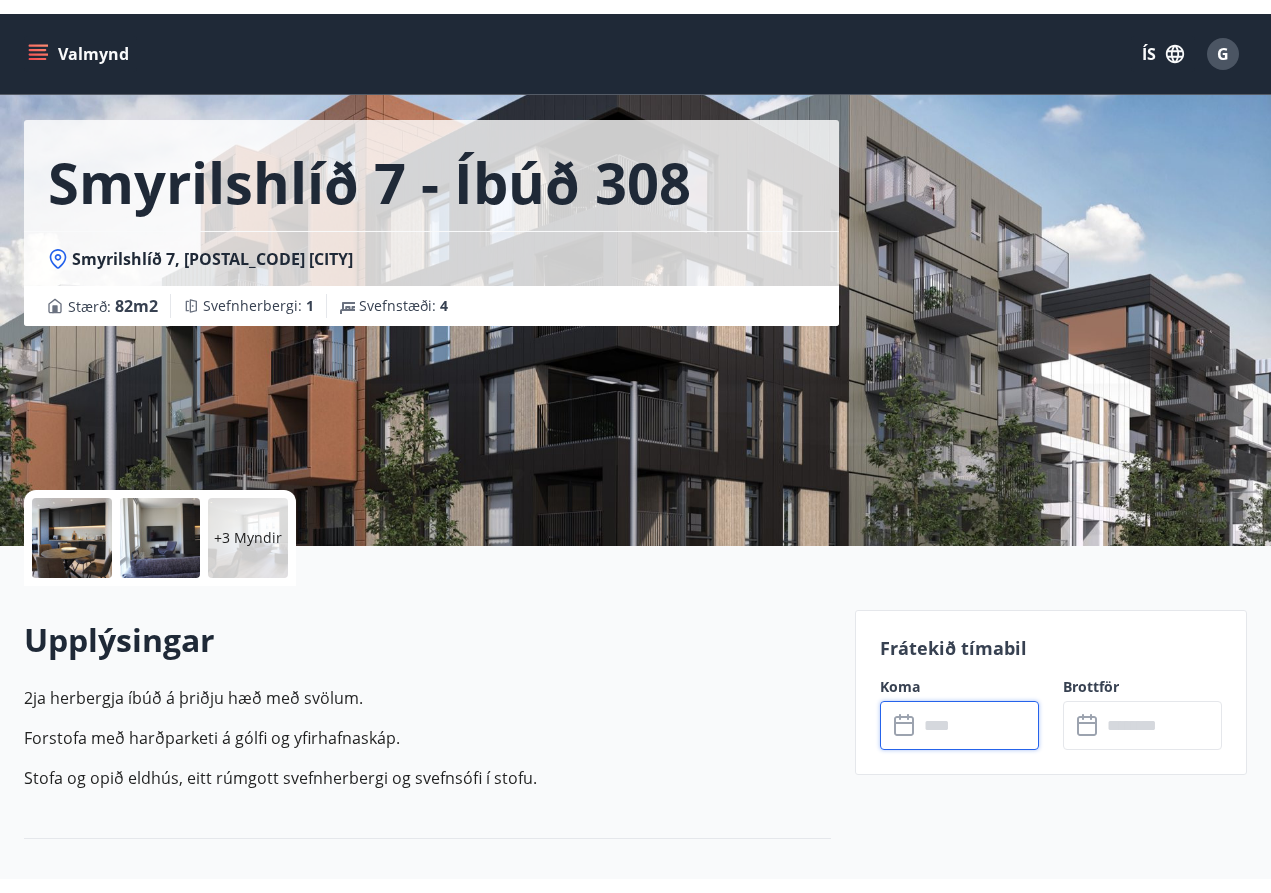 scroll, scrollTop: 81, scrollLeft: 0, axis: vertical 